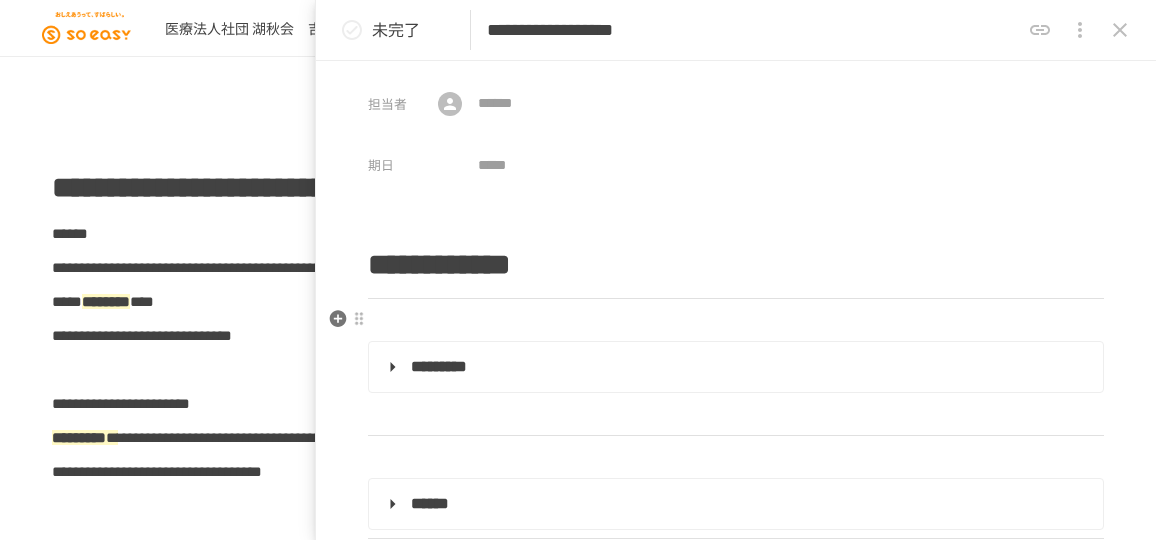 scroll, scrollTop: 0, scrollLeft: 0, axis: both 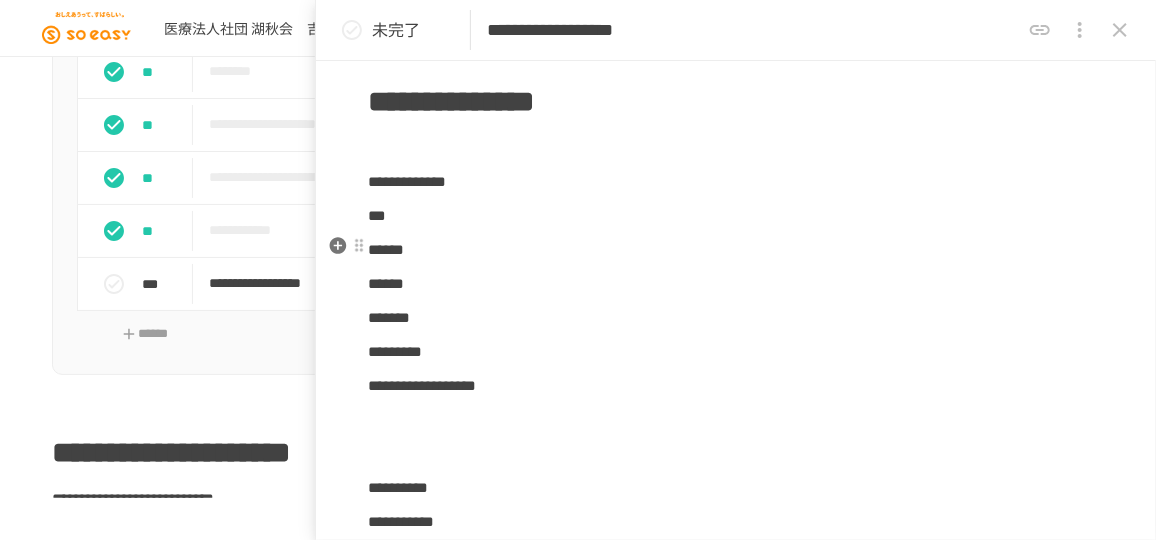 click on "******" at bounding box center (736, 250) 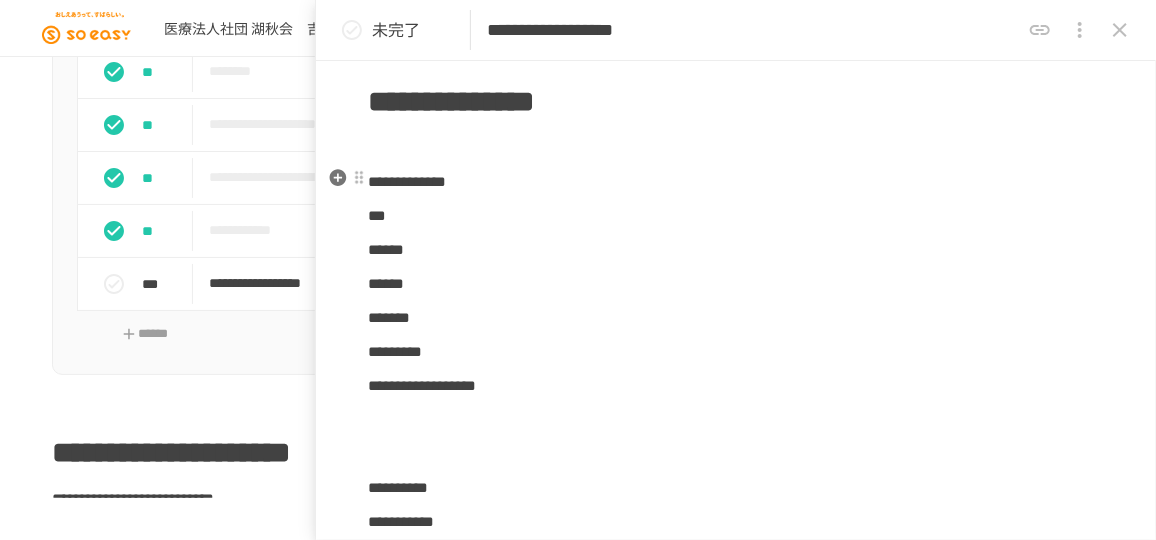 click on "**********" at bounding box center (407, 181) 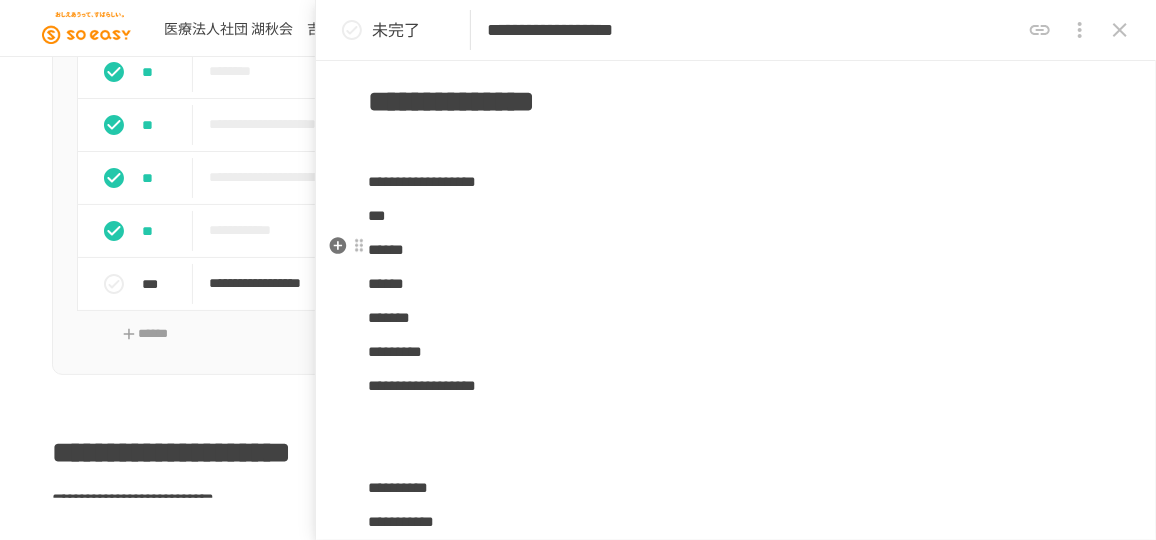 click on "******" at bounding box center [736, 250] 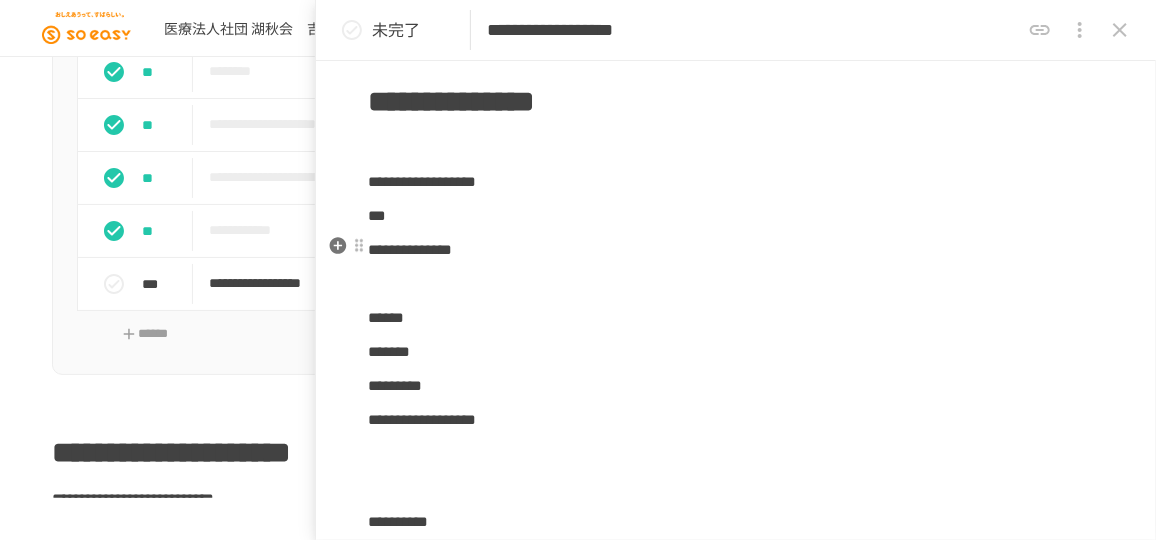 click on "**********" at bounding box center [410, 249] 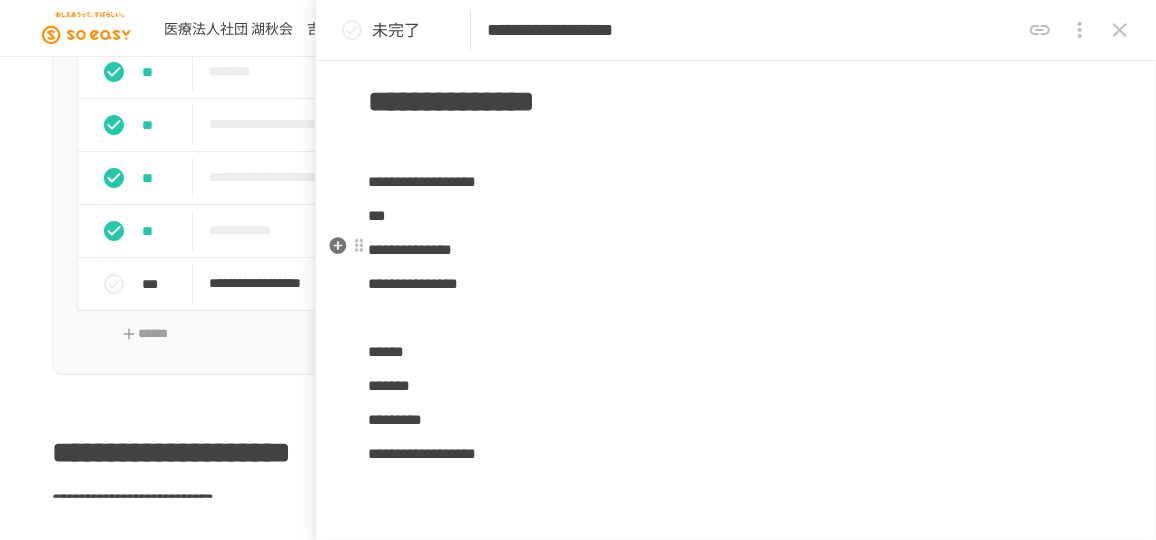 click on "**********" at bounding box center [736, 250] 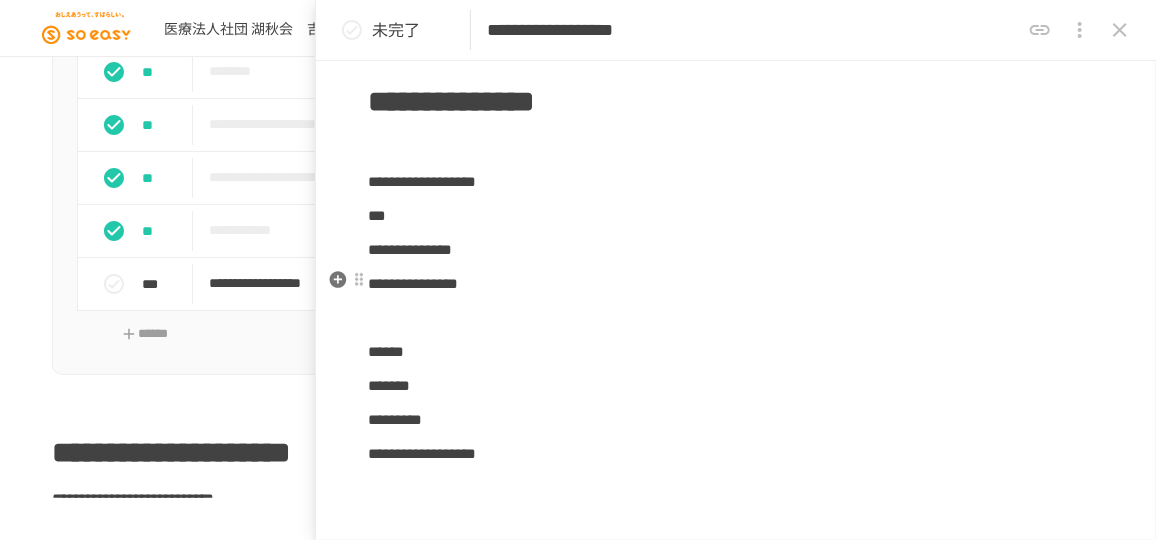 click on "**********" at bounding box center [736, 284] 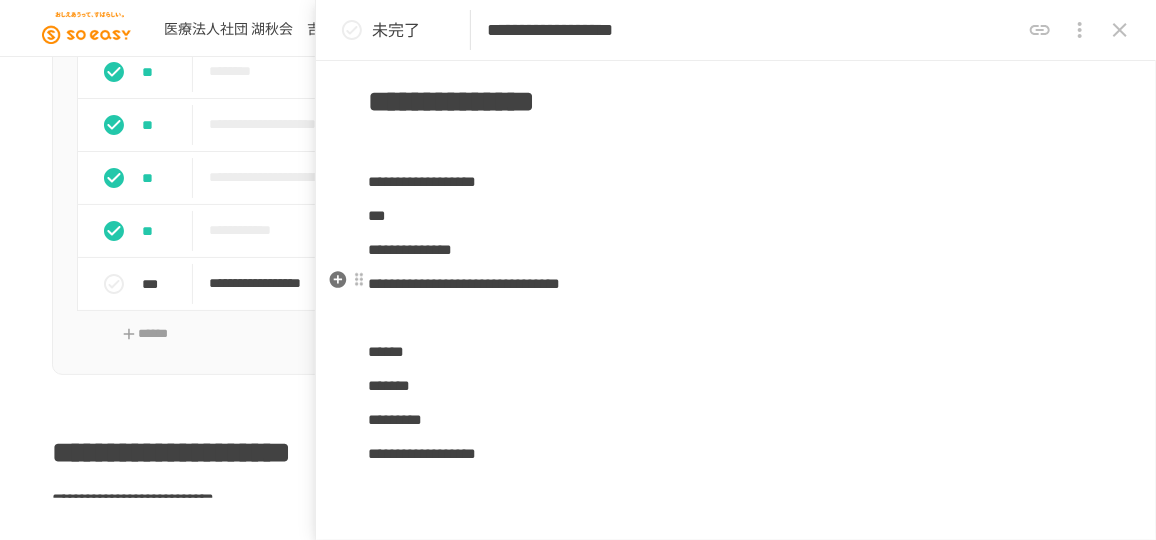 click on "**********" at bounding box center (464, 283) 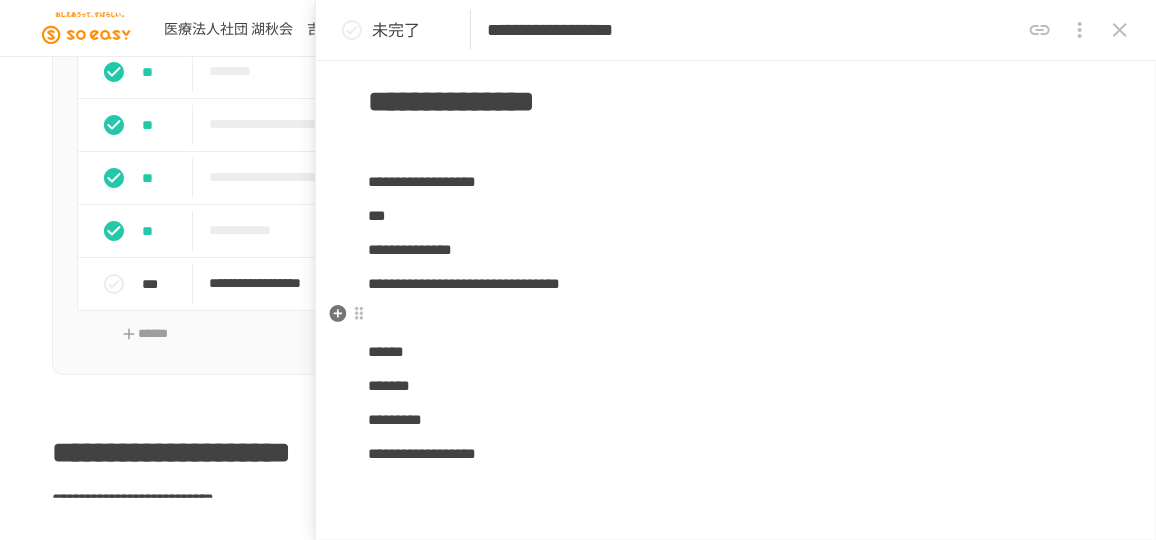 click at bounding box center [736, 318] 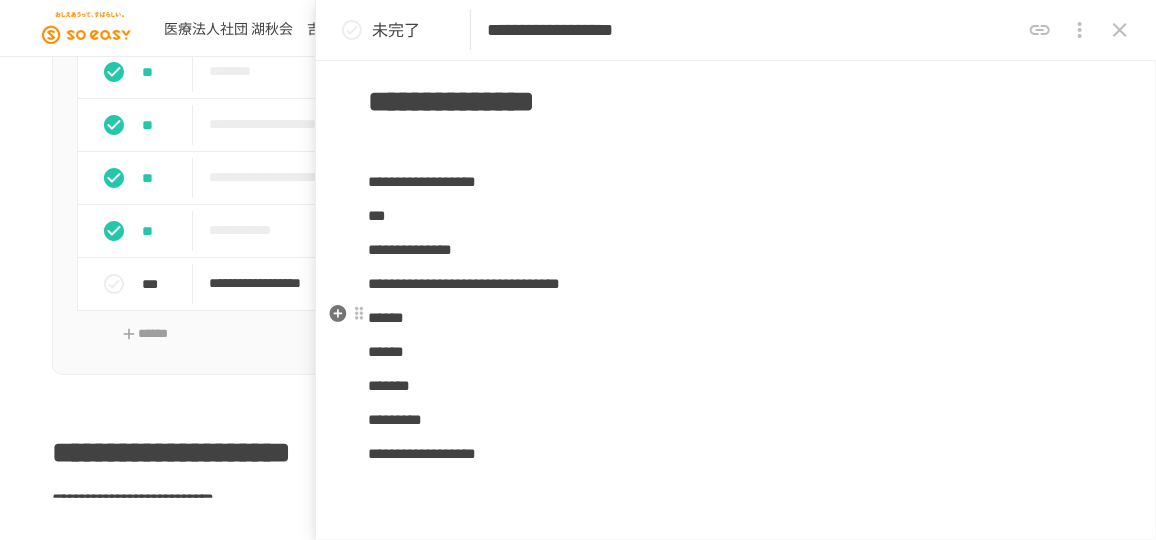 click on "******" at bounding box center [736, 318] 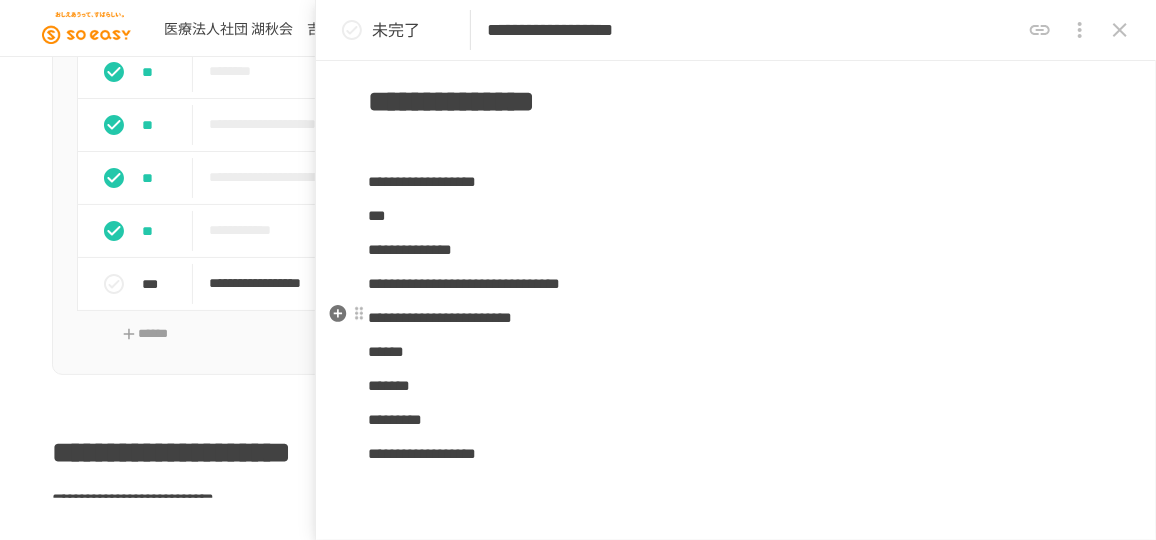 click on "**********" at bounding box center [736, 318] 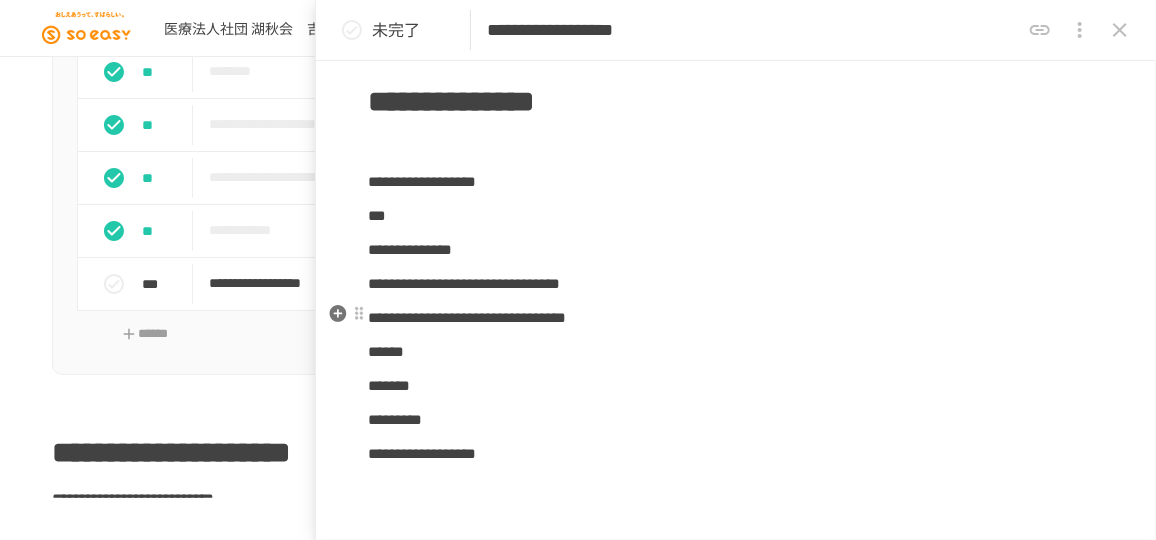 click on "**********" at bounding box center [736, 318] 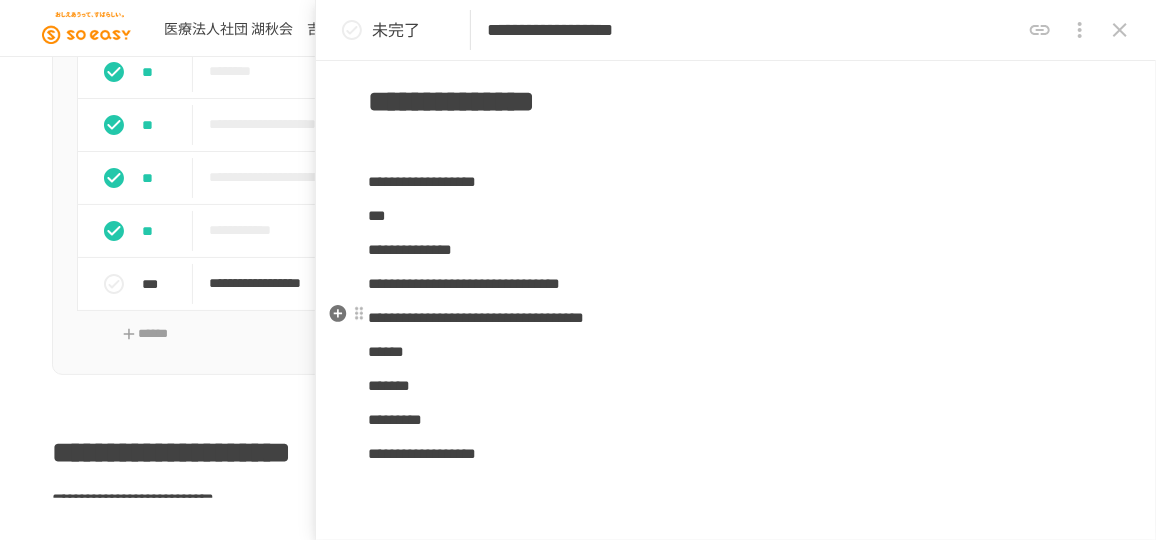 click on "**********" at bounding box center (476, 317) 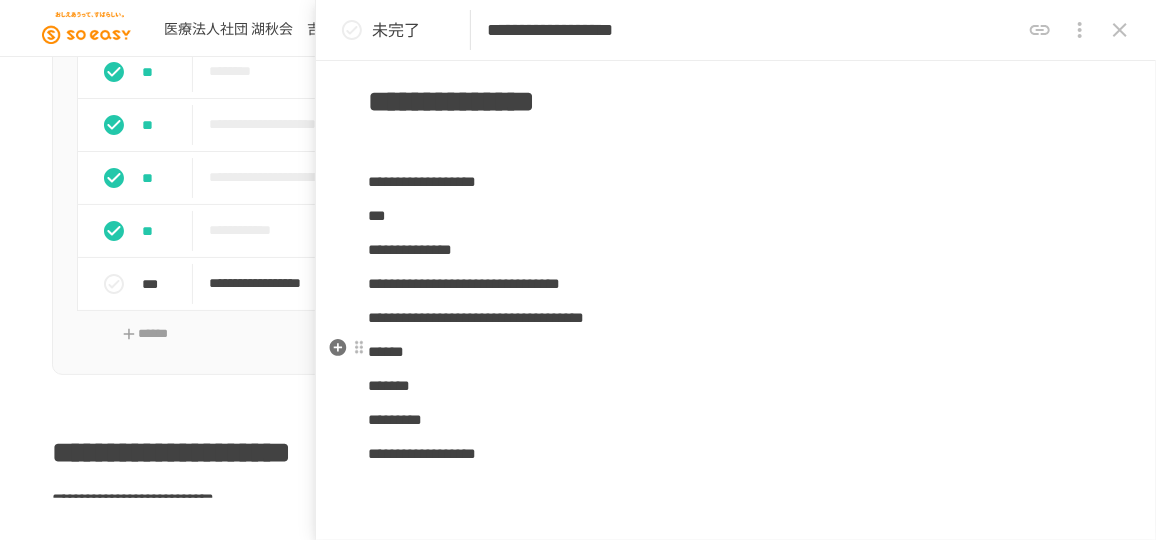 click on "******" at bounding box center (736, 352) 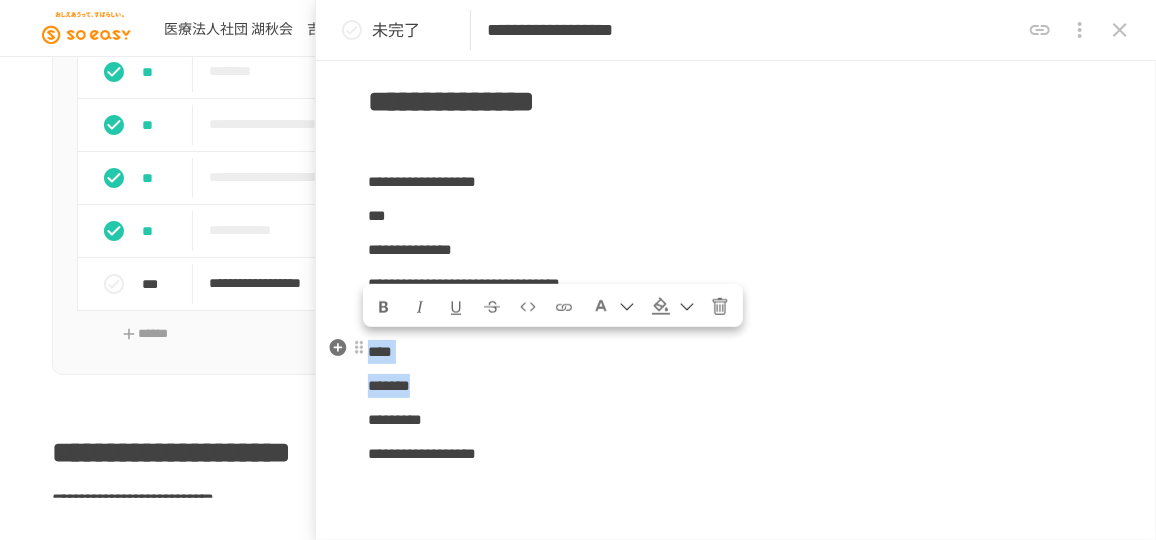 drag, startPoint x: 473, startPoint y: 384, endPoint x: 374, endPoint y: 347, distance: 105.68822 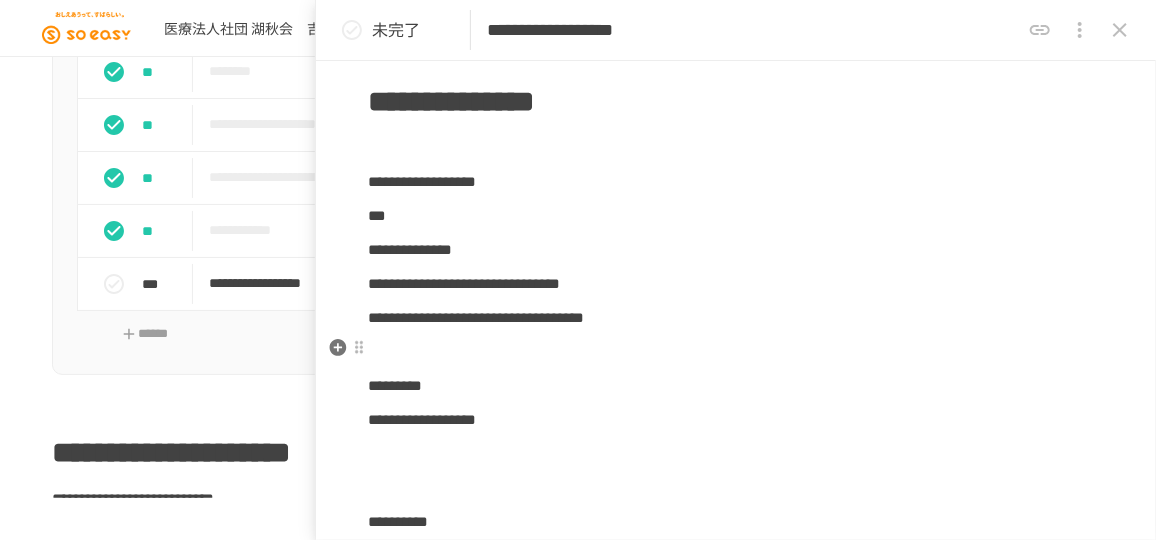 drag, startPoint x: 498, startPoint y: 356, endPoint x: 487, endPoint y: 356, distance: 11 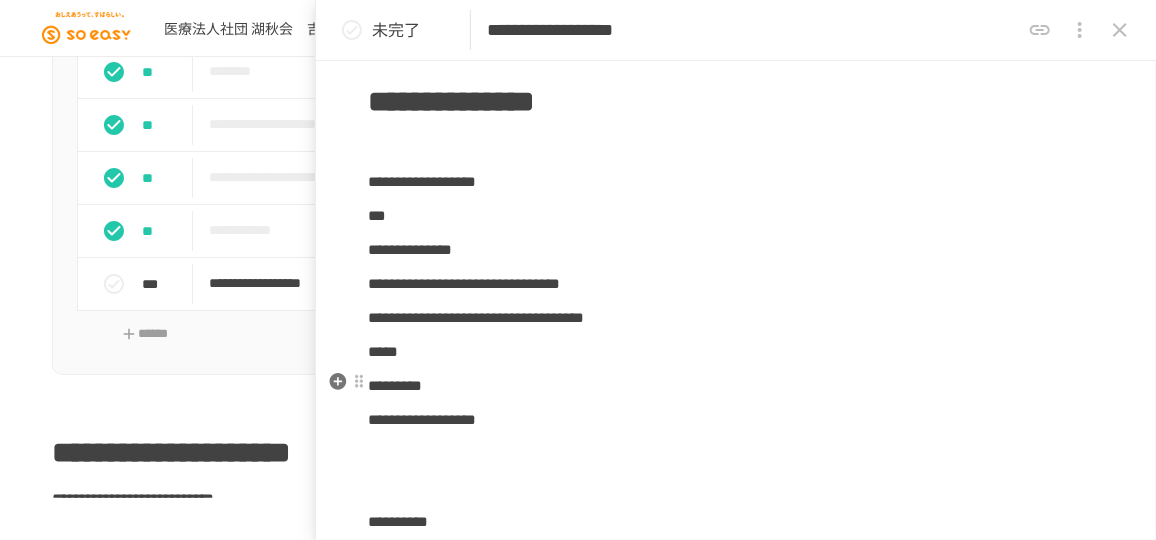 click on "*********" at bounding box center (736, 386) 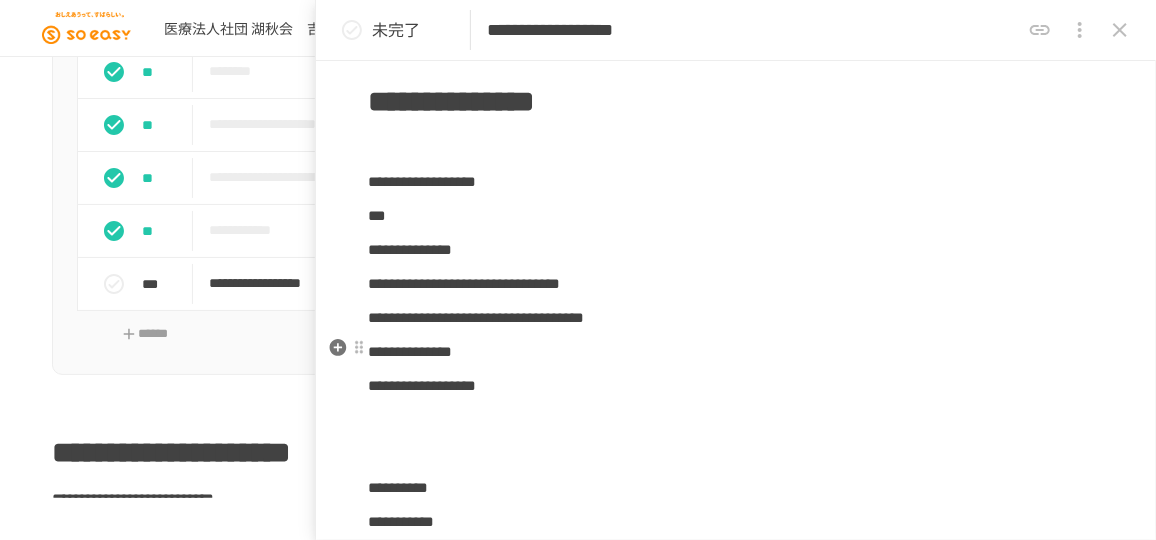 click on "**********" at bounding box center [410, 351] 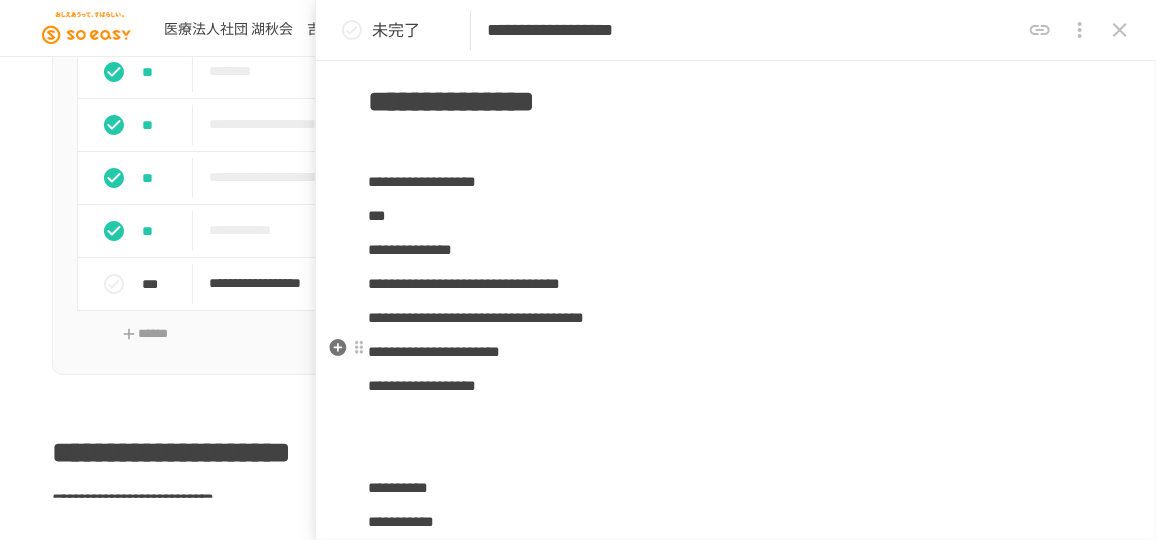 drag, startPoint x: 761, startPoint y: 351, endPoint x: 775, endPoint y: 336, distance: 20.518284 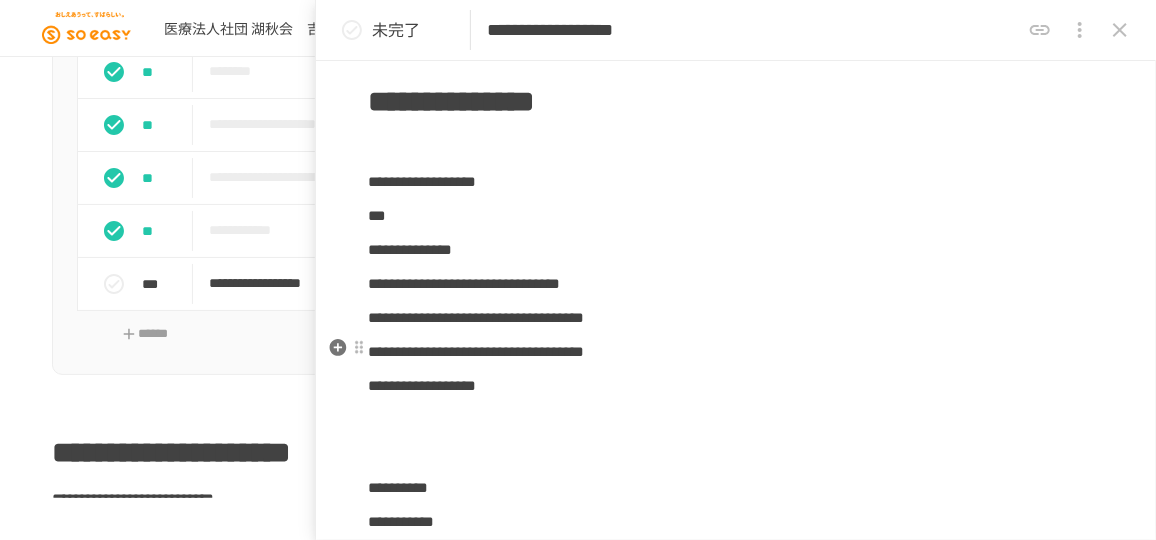 click on "**********" at bounding box center (476, 351) 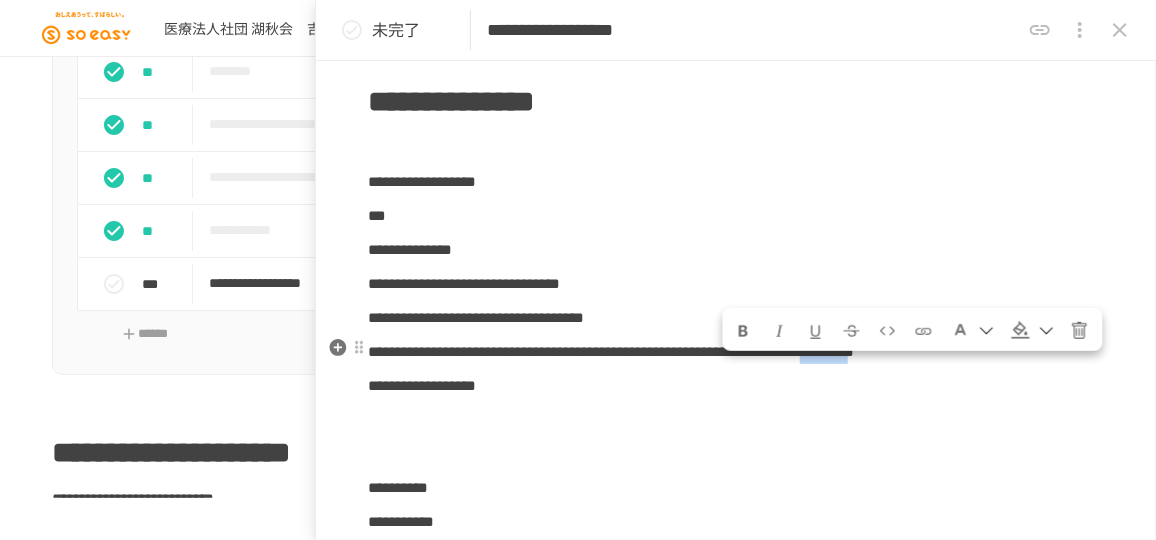 drag, startPoint x: 730, startPoint y: 373, endPoint x: 836, endPoint y: 374, distance: 106.004715 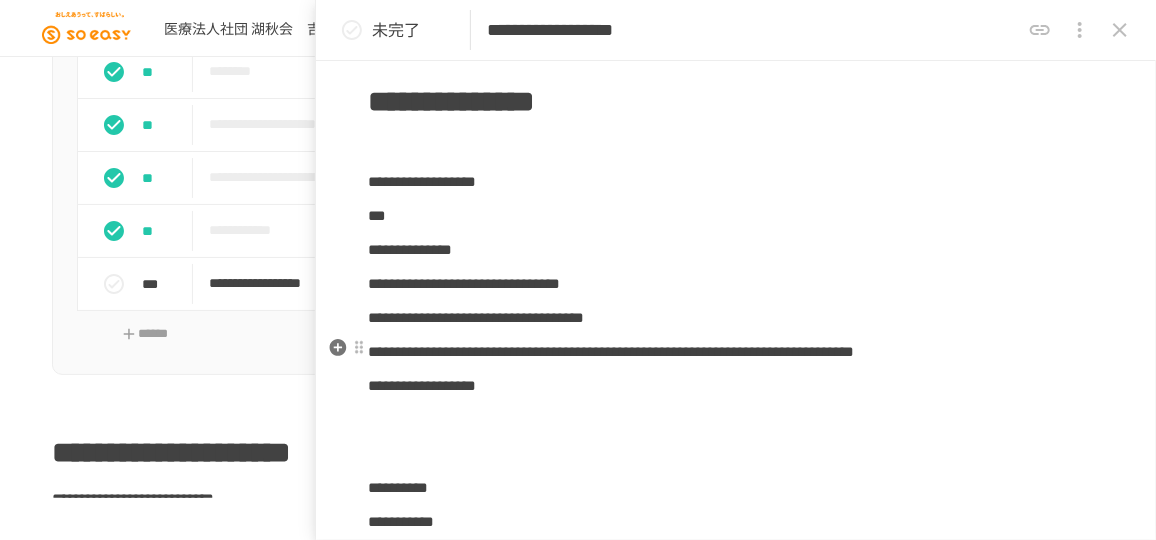 drag, startPoint x: 598, startPoint y: 347, endPoint x: 614, endPoint y: 343, distance: 16.492422 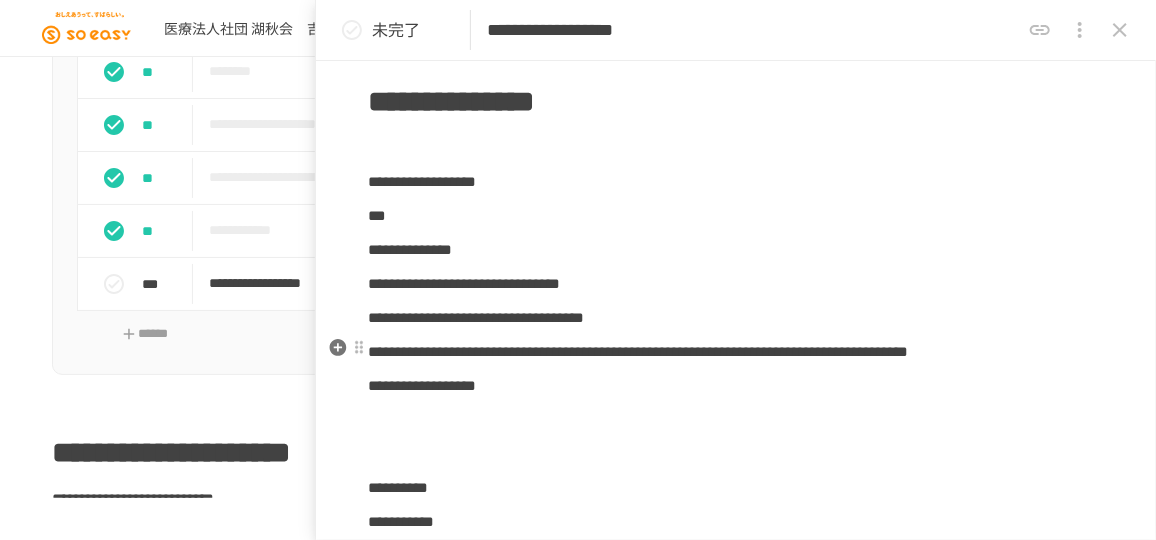 click on "**********" at bounding box center (638, 351) 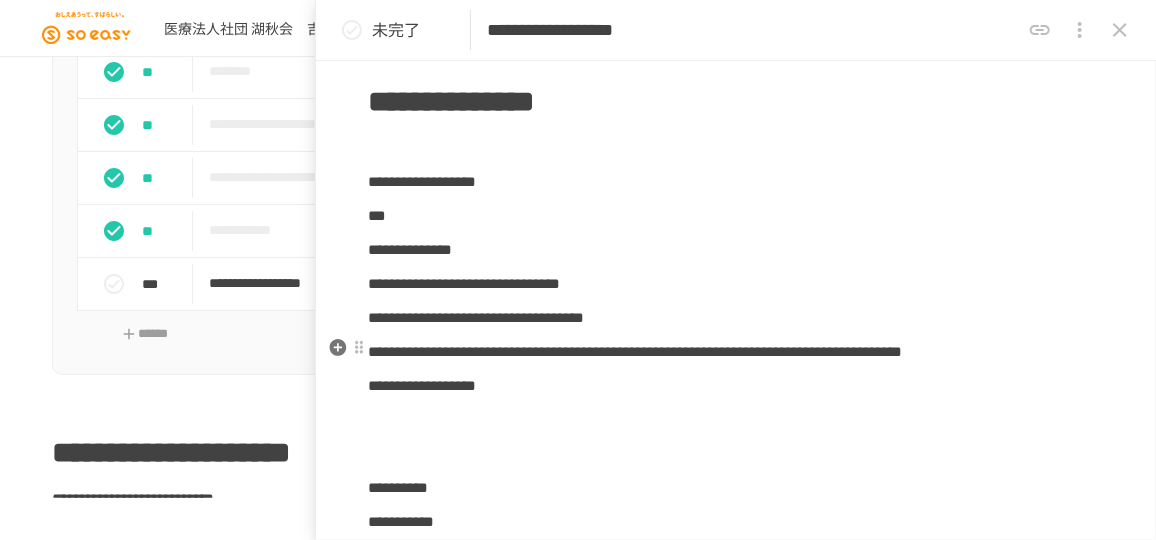 click on "**********" at bounding box center [635, 351] 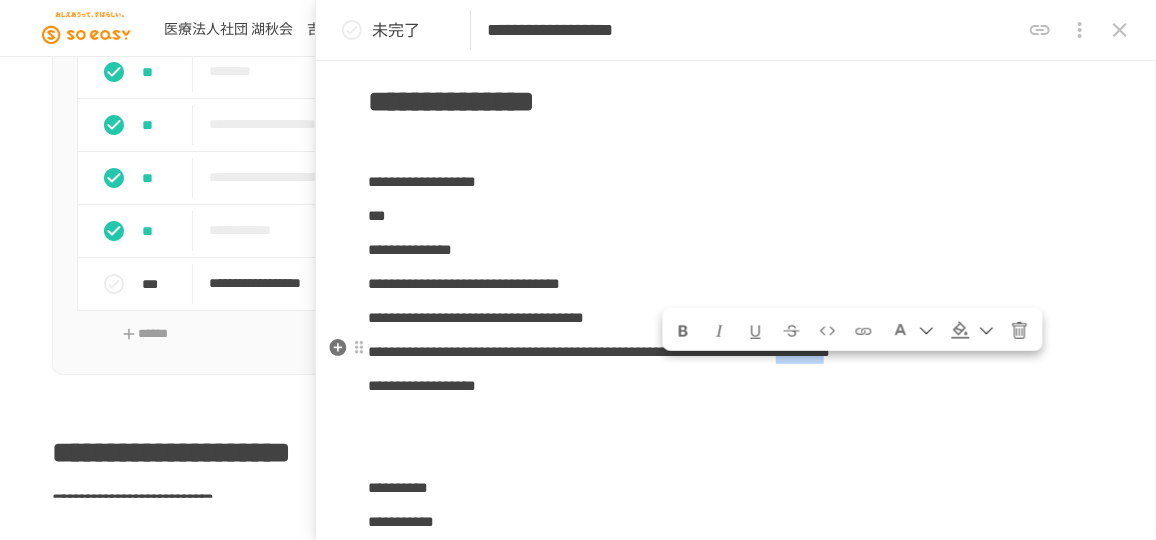 drag, startPoint x: 667, startPoint y: 374, endPoint x: 786, endPoint y: 373, distance: 119.0042 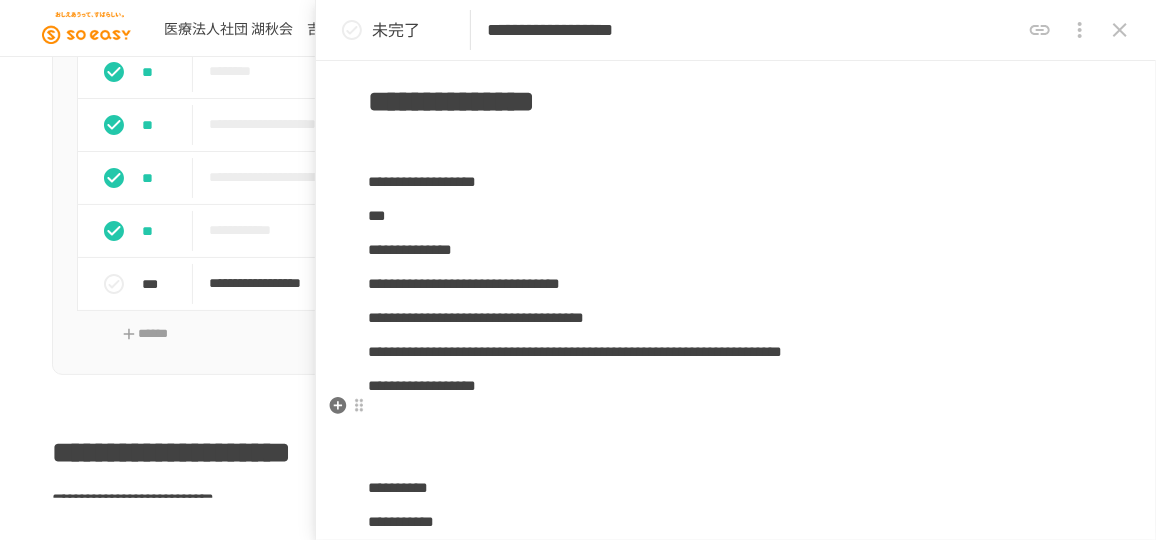 click on "**********" at bounding box center [736, 386] 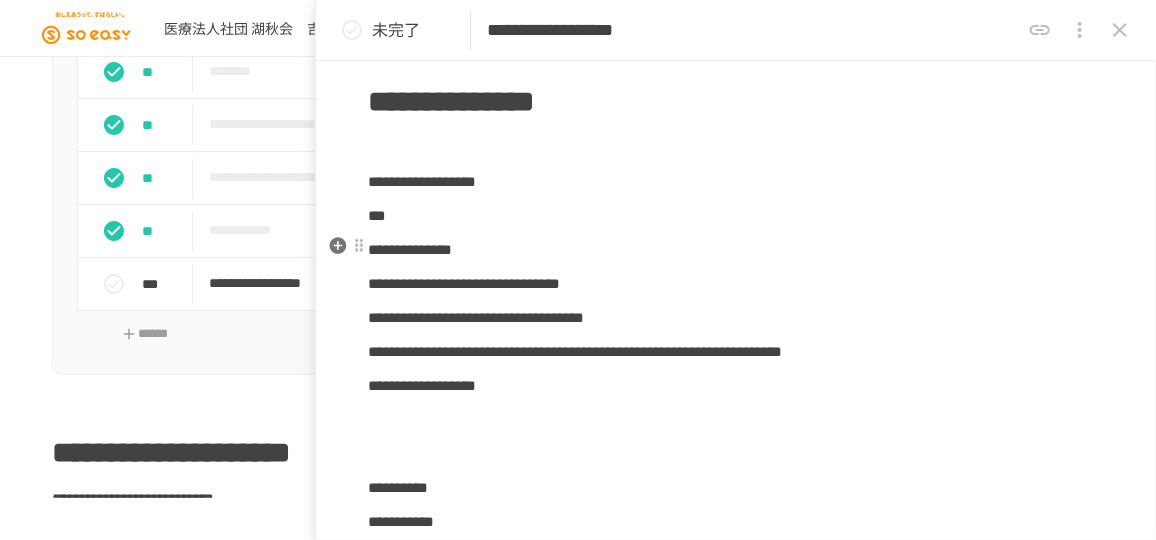 click on "**********" at bounding box center (736, 250) 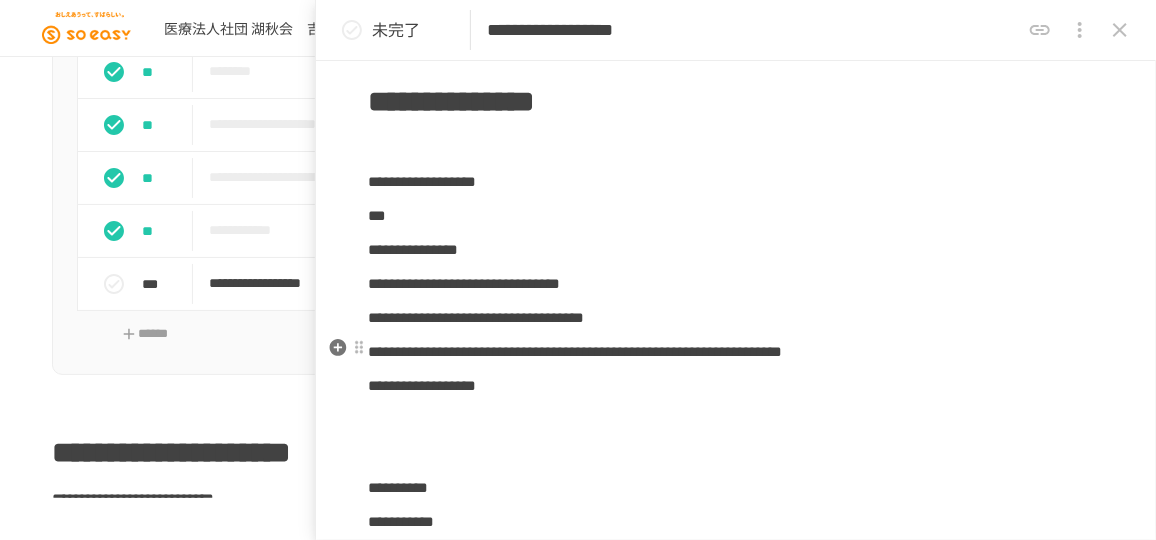 click on "**********" at bounding box center (736, 352) 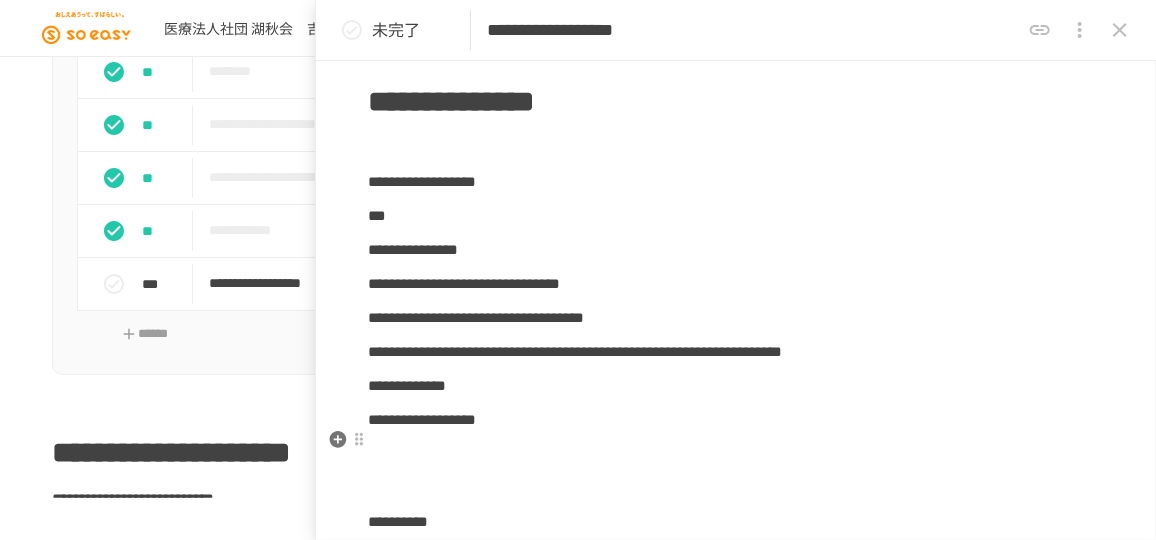 click on "**********" at bounding box center (736, 420) 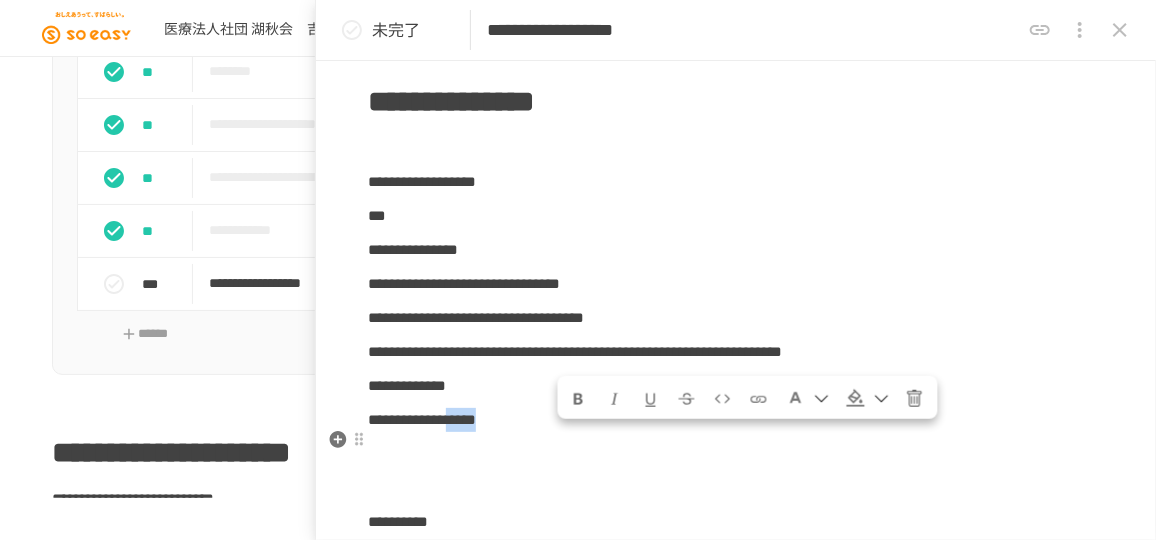 drag, startPoint x: 566, startPoint y: 441, endPoint x: 693, endPoint y: 453, distance: 127.56567 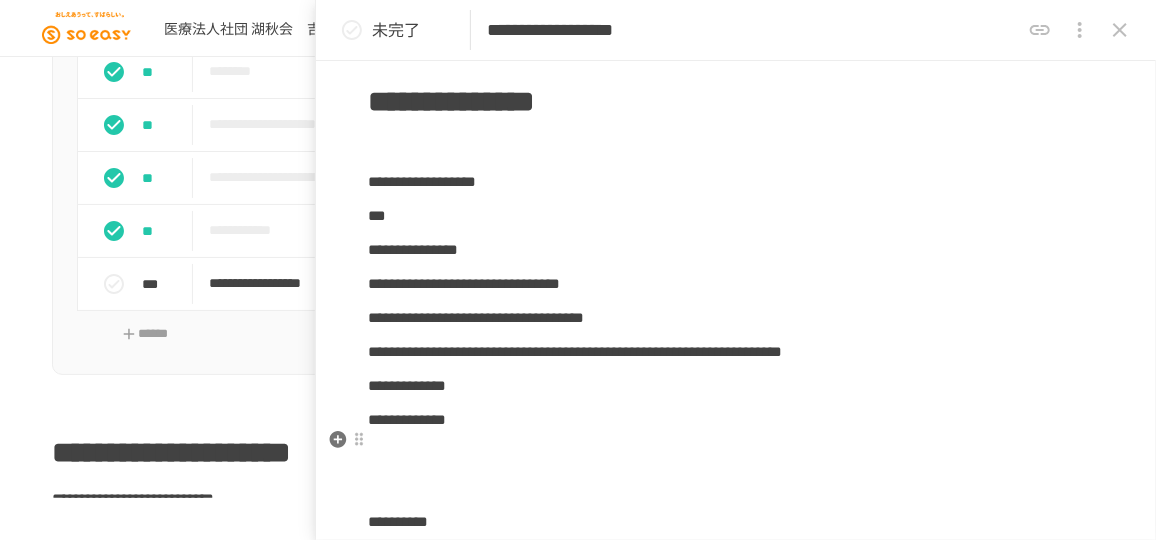 click on "**********" at bounding box center (736, 420) 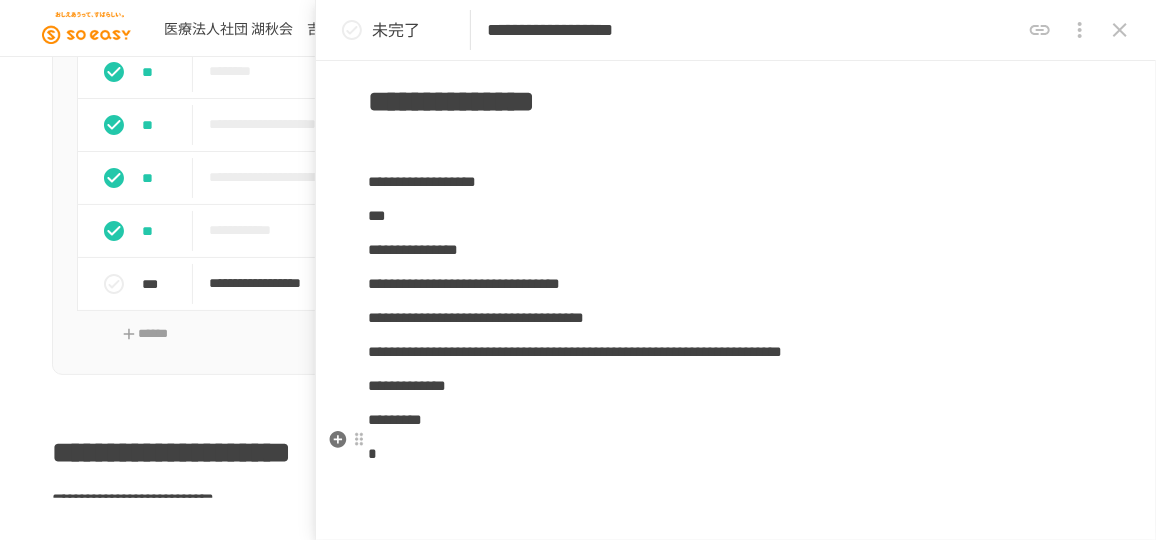 click on "*" at bounding box center (736, 454) 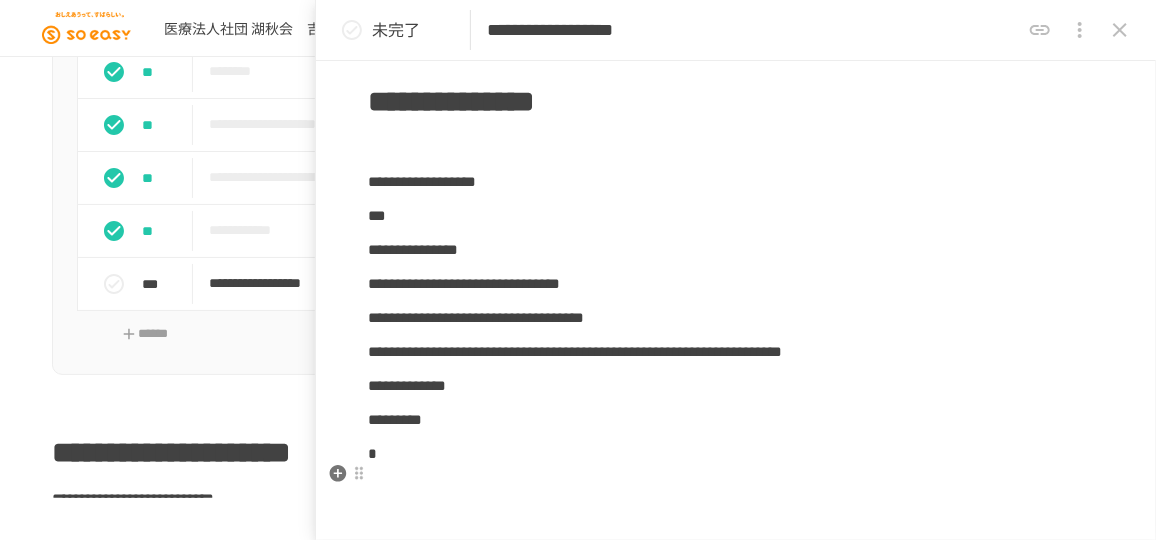 click on "*" at bounding box center (736, 454) 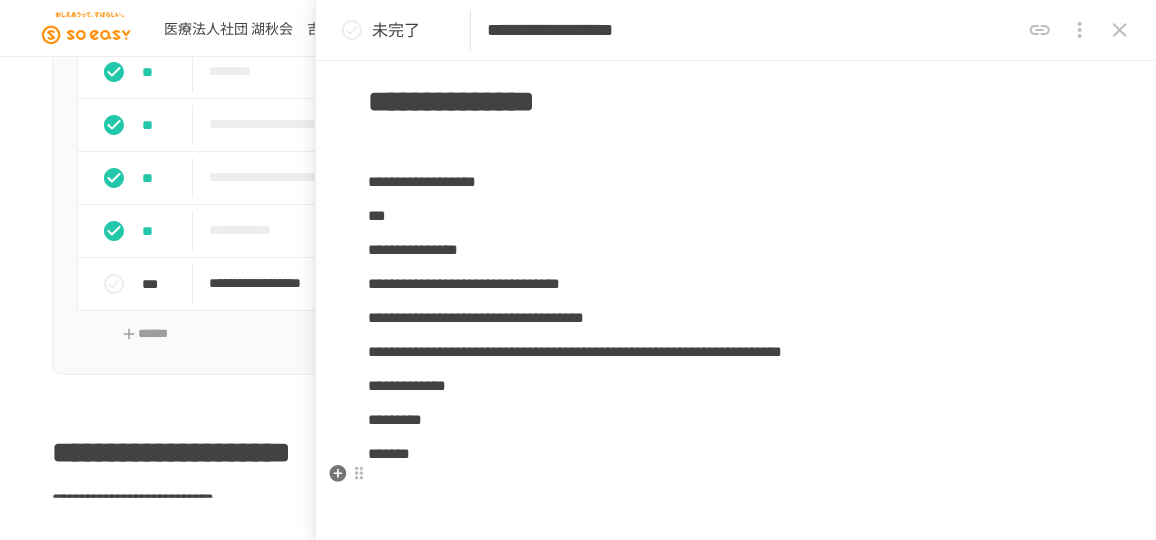 click on "*******" at bounding box center [736, 454] 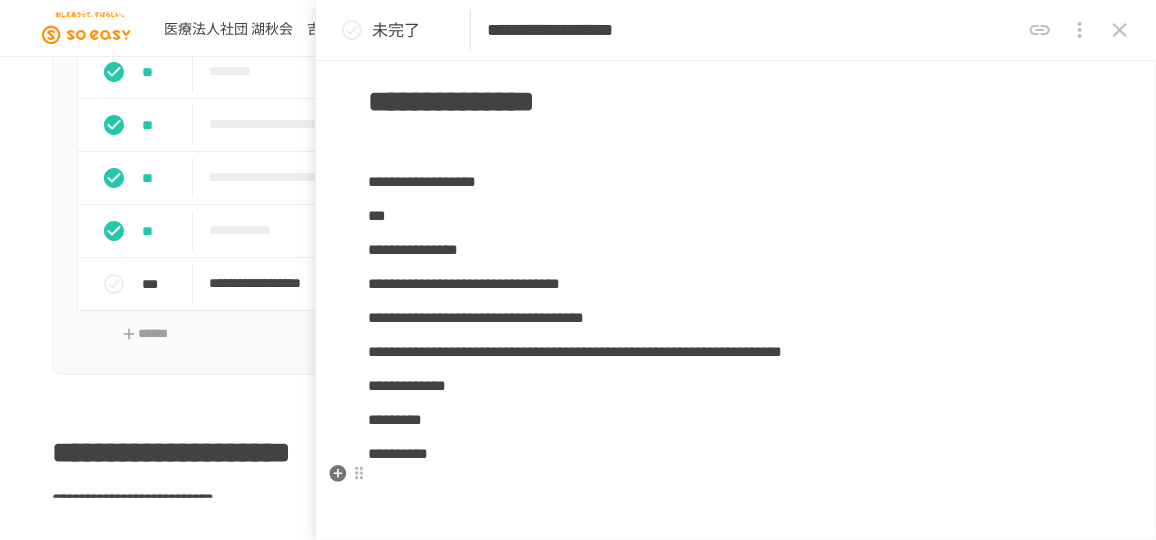 click on "**********" at bounding box center (736, 454) 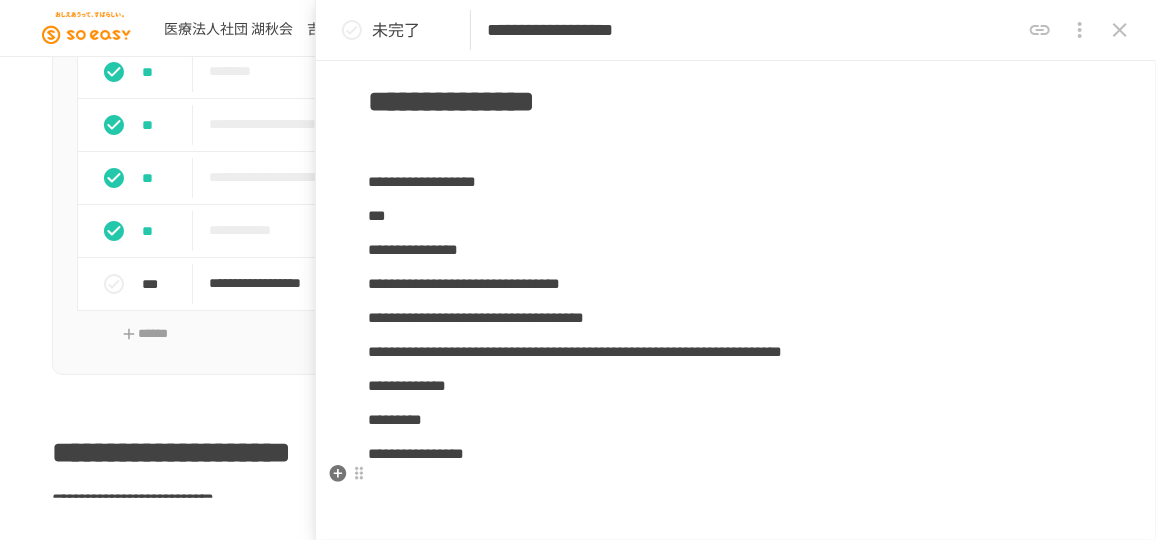 click on "**********" at bounding box center (736, 454) 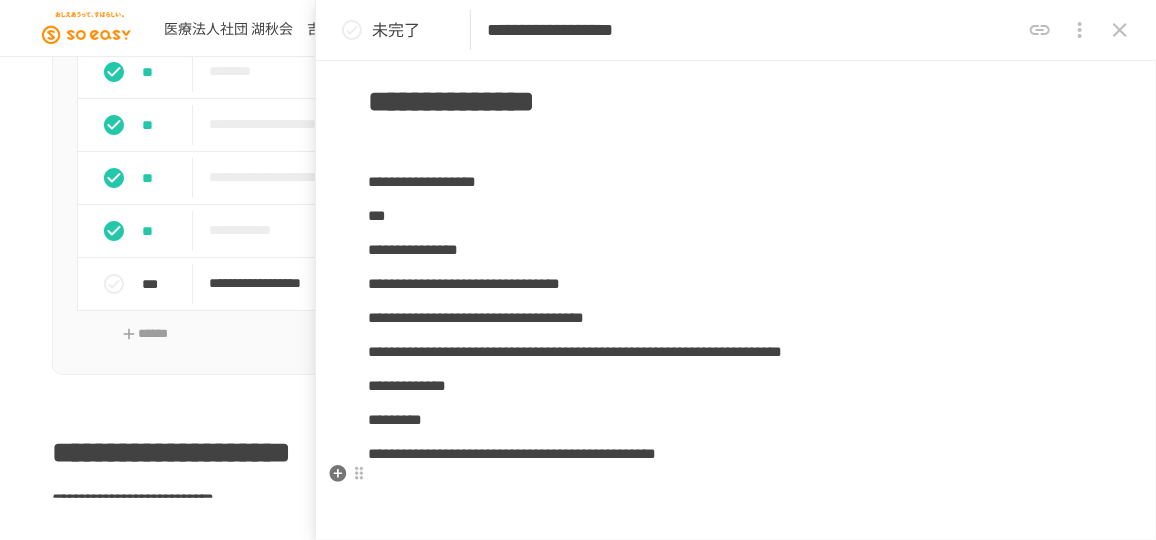 click on "**********" at bounding box center [512, 453] 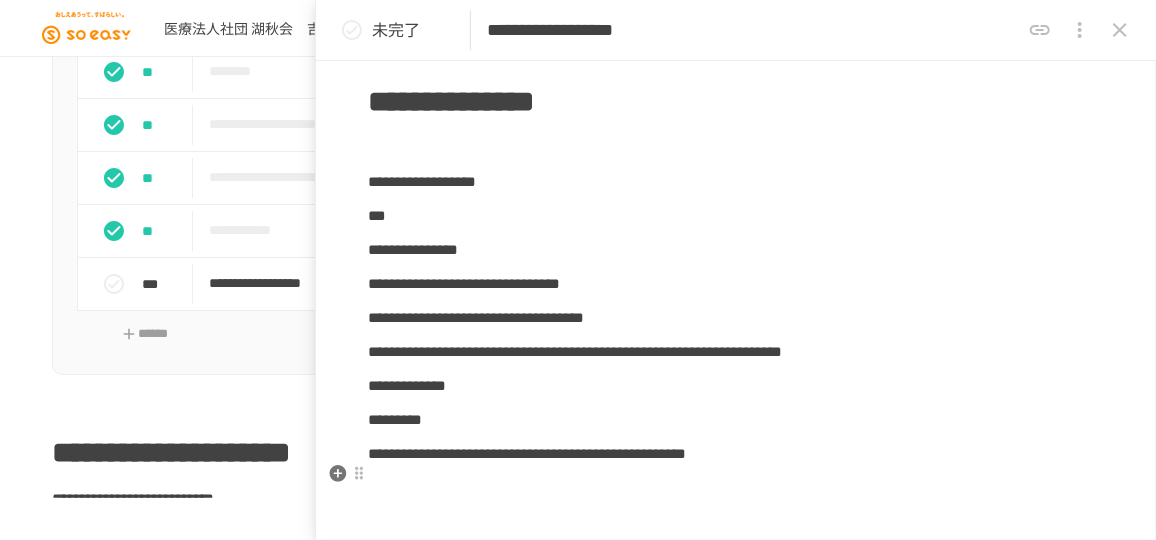 click on "**********" at bounding box center [527, 453] 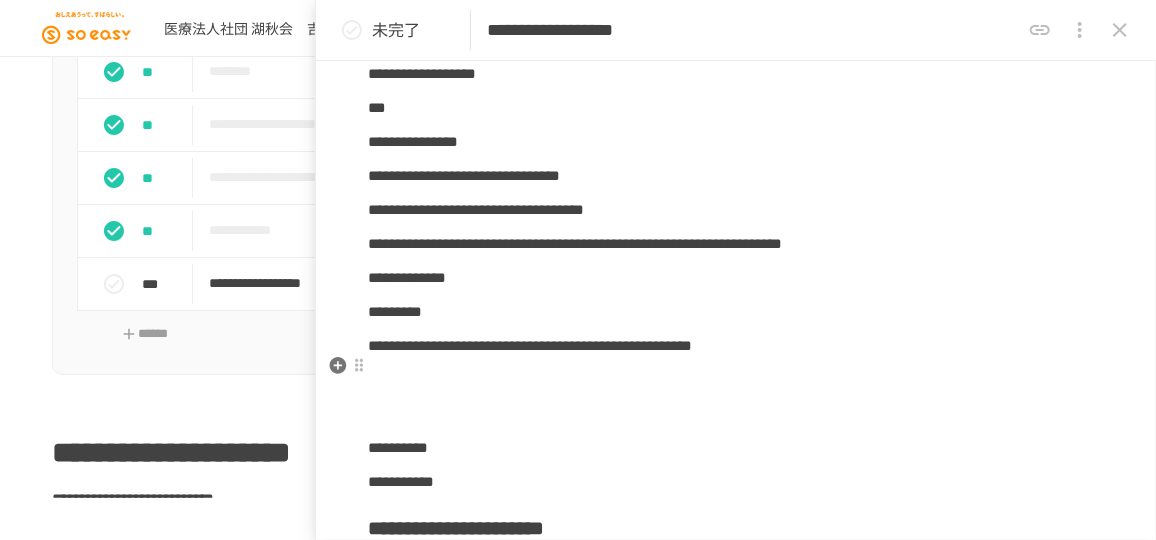 scroll, scrollTop: 909, scrollLeft: 0, axis: vertical 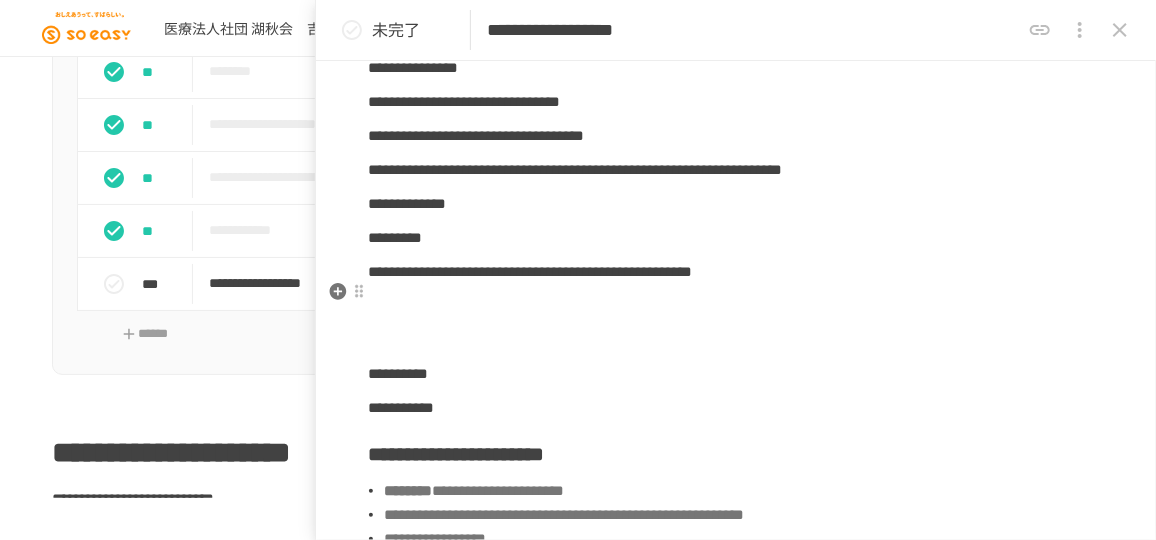 click at bounding box center [736, 306] 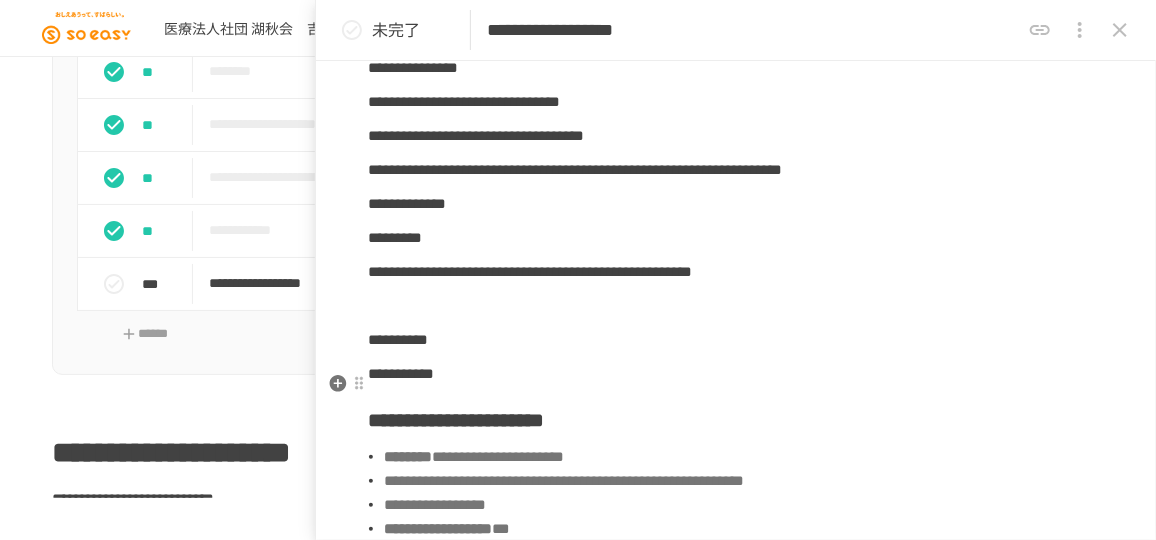 drag, startPoint x: 560, startPoint y: 379, endPoint x: 550, endPoint y: 373, distance: 11.661903 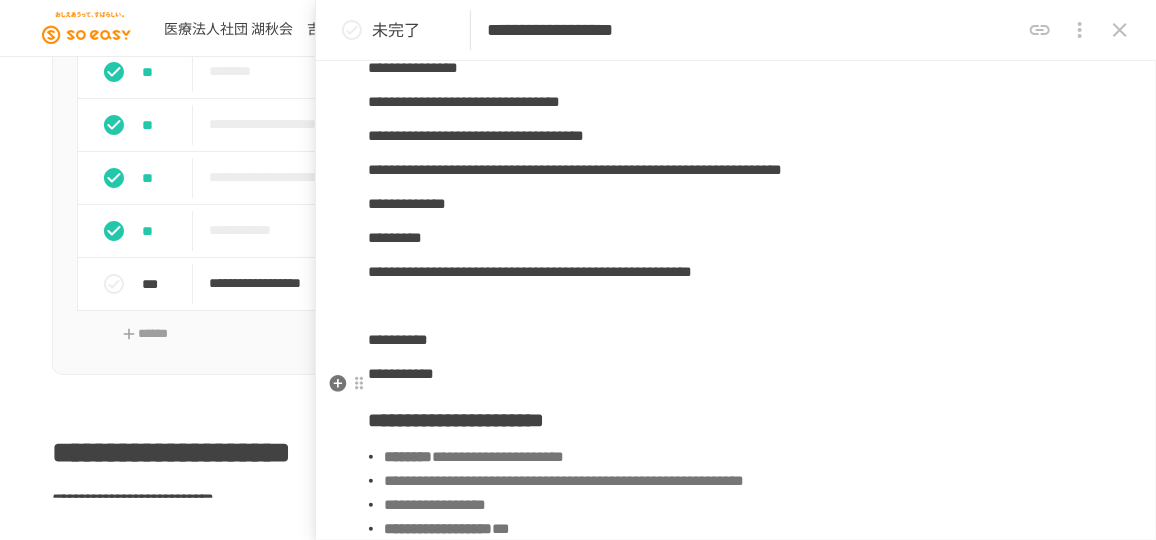 click on "**********" at bounding box center [736, 340] 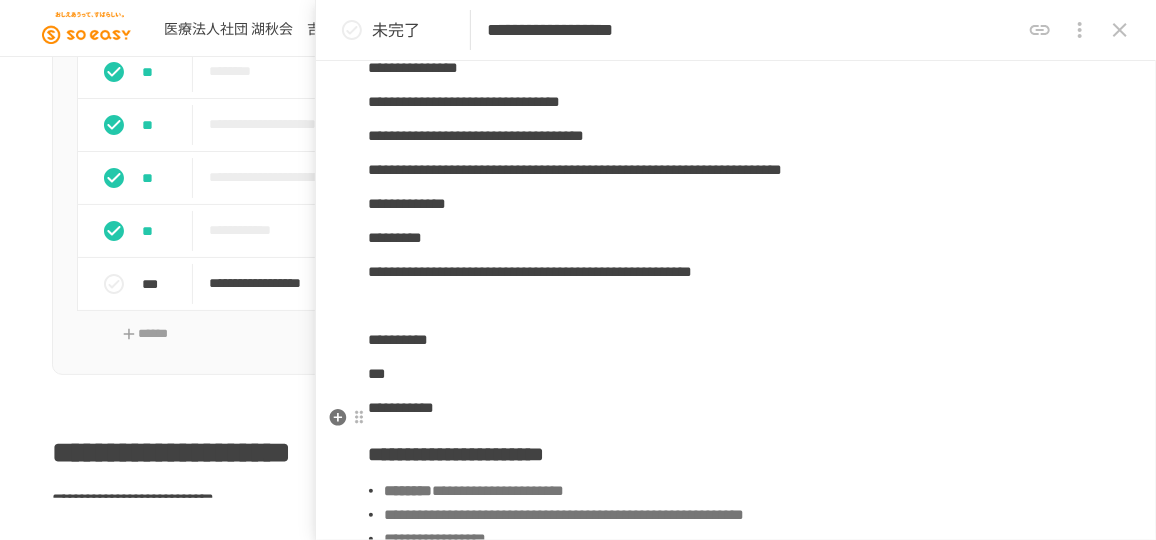 drag, startPoint x: 515, startPoint y: 412, endPoint x: 508, endPoint y: 420, distance: 10.630146 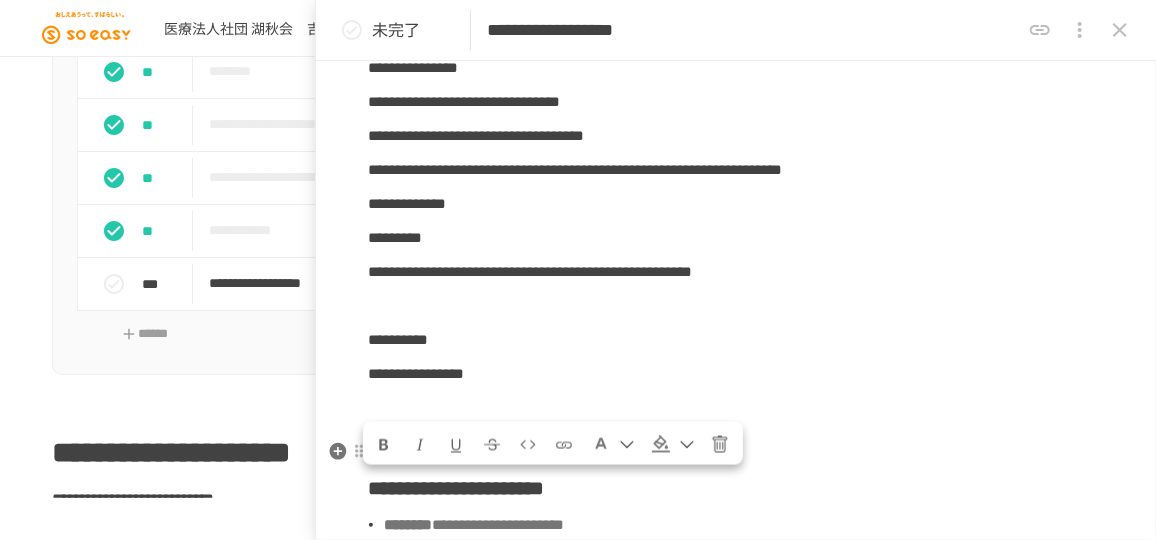 drag, startPoint x: 533, startPoint y: 481, endPoint x: 358, endPoint y: 467, distance: 175.55911 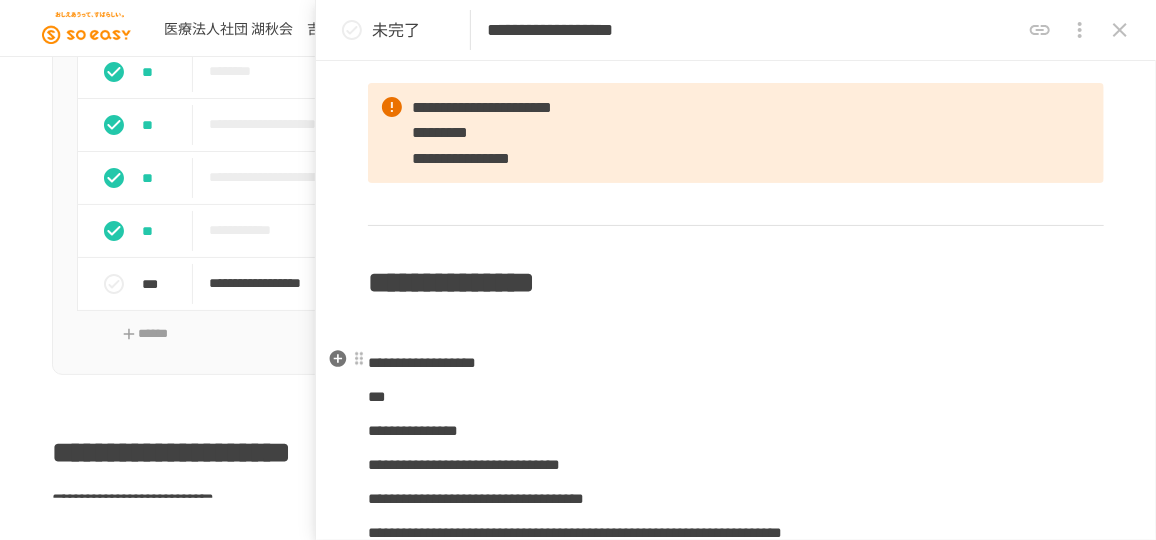 scroll, scrollTop: 545, scrollLeft: 0, axis: vertical 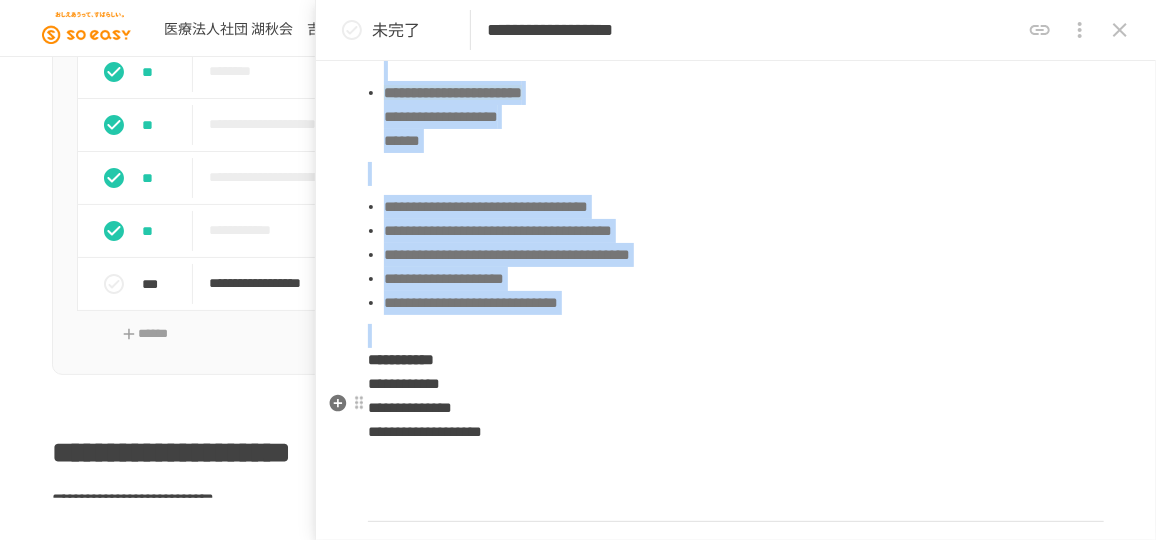 drag, startPoint x: 381, startPoint y: 282, endPoint x: 732, endPoint y: 387, distance: 366.36865 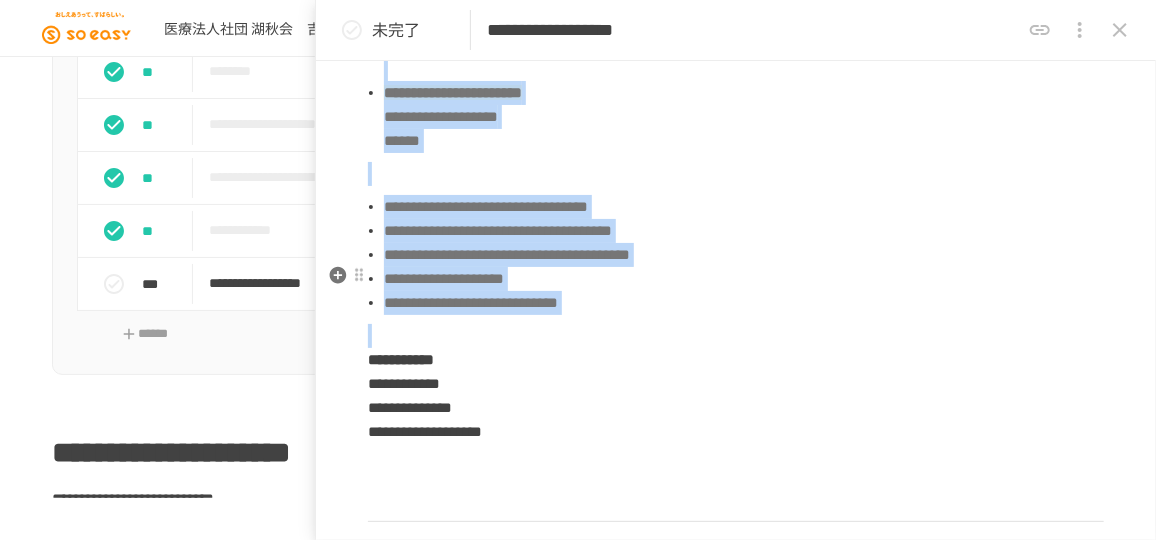 copy on "[FIRST] [LAST] [STREET] [CITY] [STATE] [ZIP] [COUNTRY] [PHONE] [EMAIL] [DOB] [SSN] [CC] [DL] [PASSPORT]" 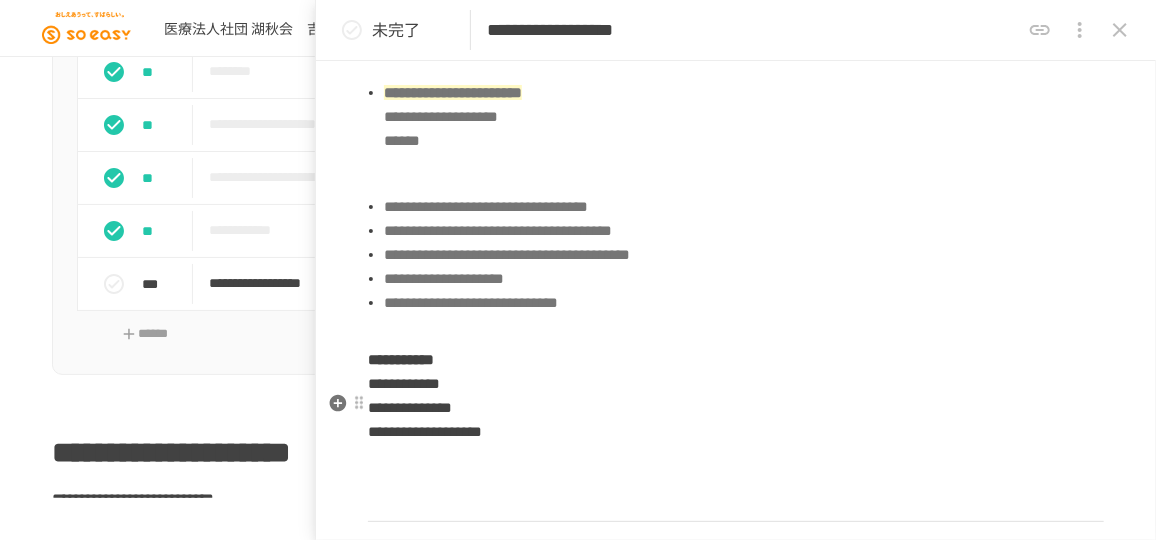 click on "**********" at bounding box center [736, 384] 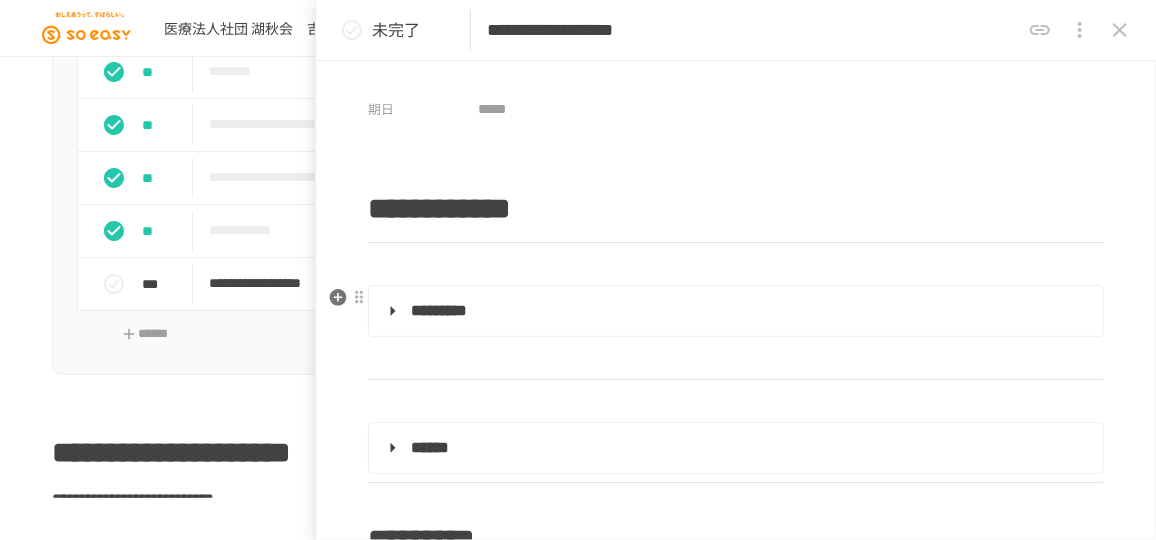 scroll, scrollTop: 0, scrollLeft: 0, axis: both 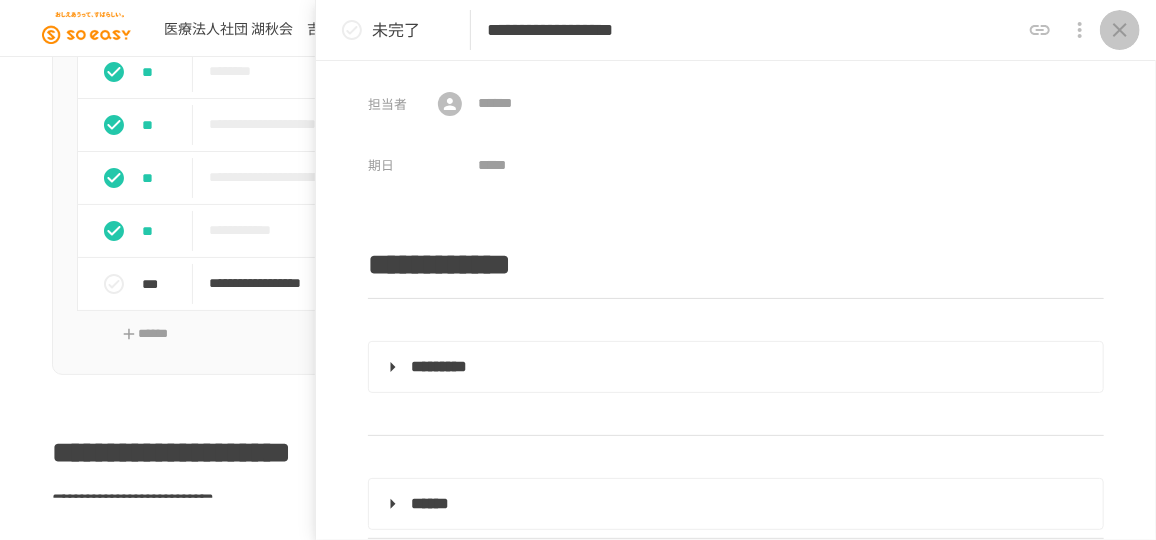 click 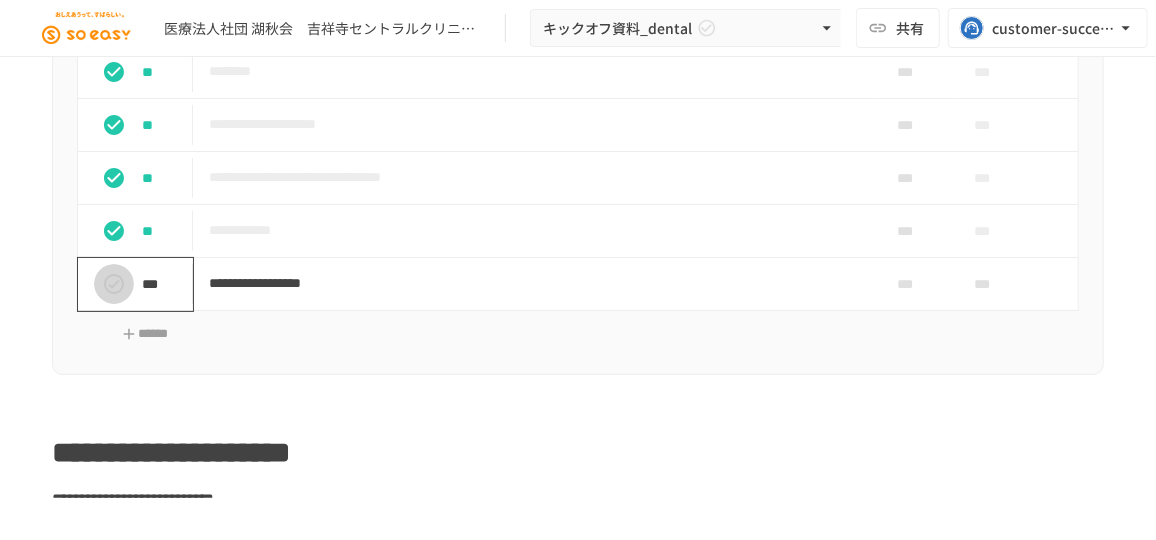 click 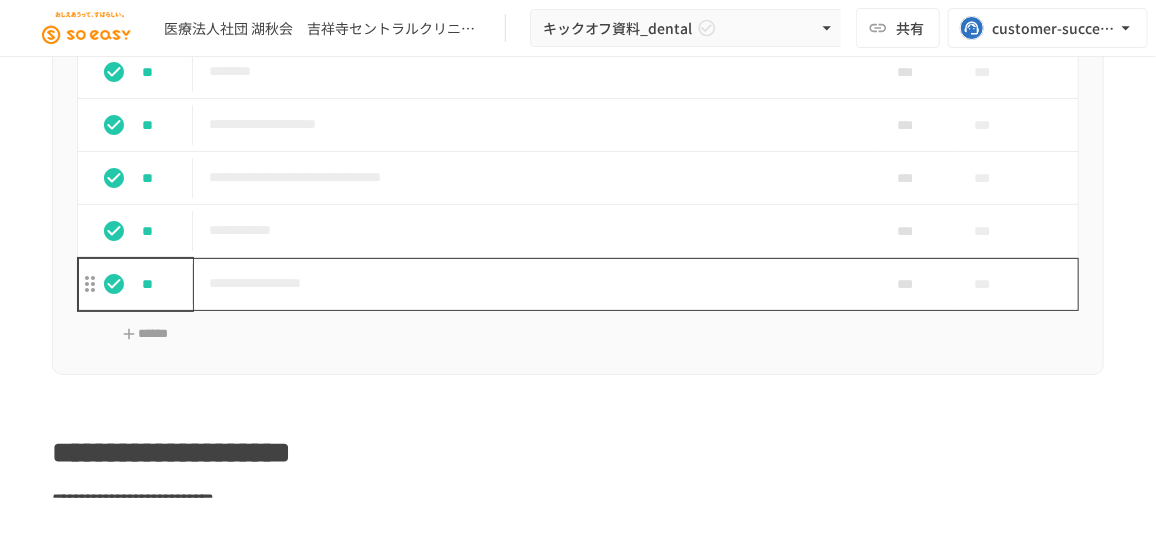 click on "**********" at bounding box center [530, 283] 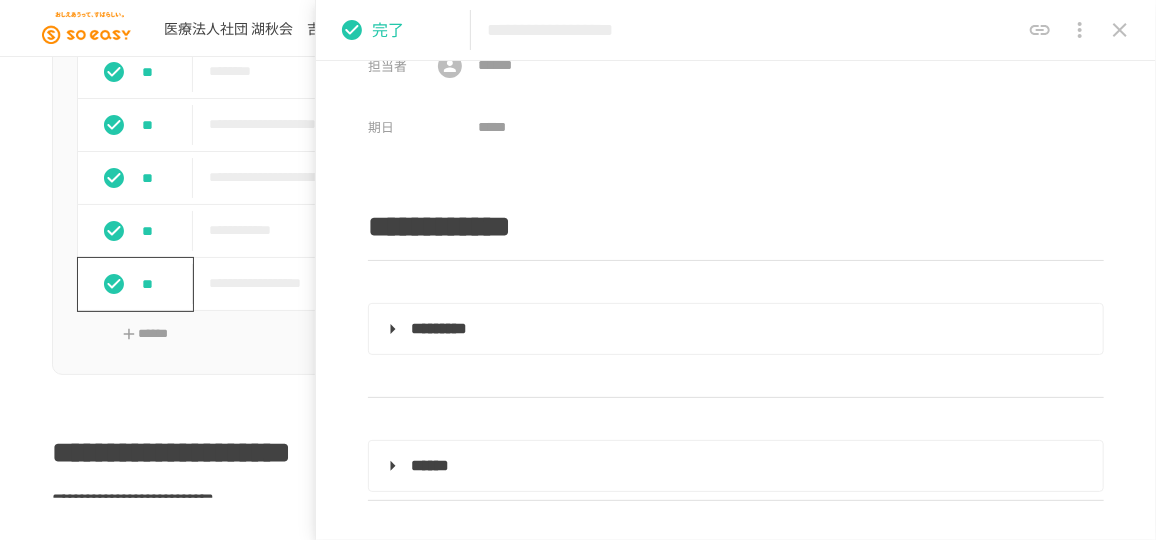 scroll, scrollTop: 0, scrollLeft: 0, axis: both 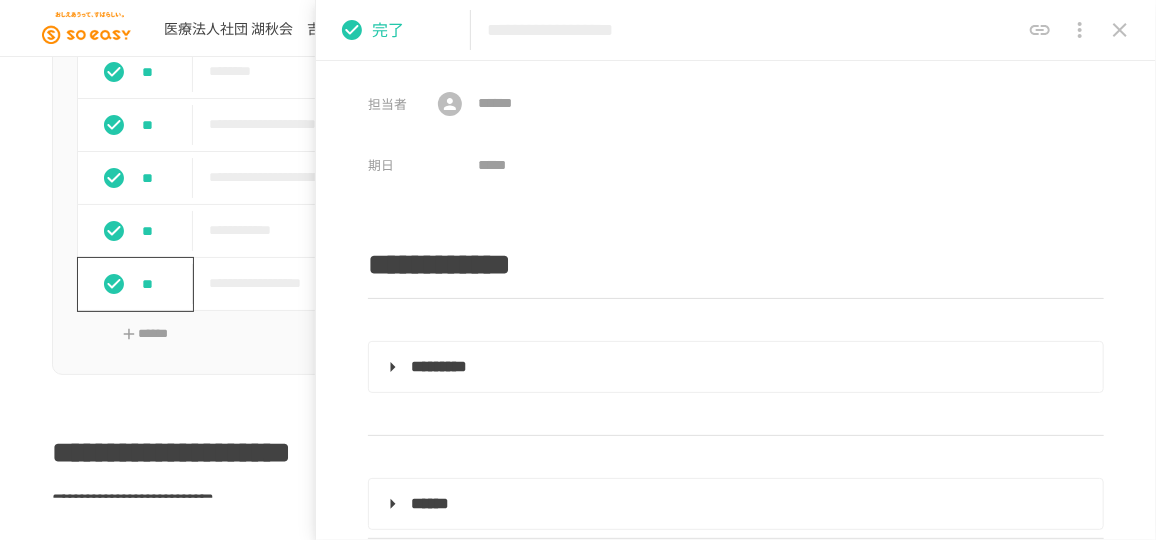 click 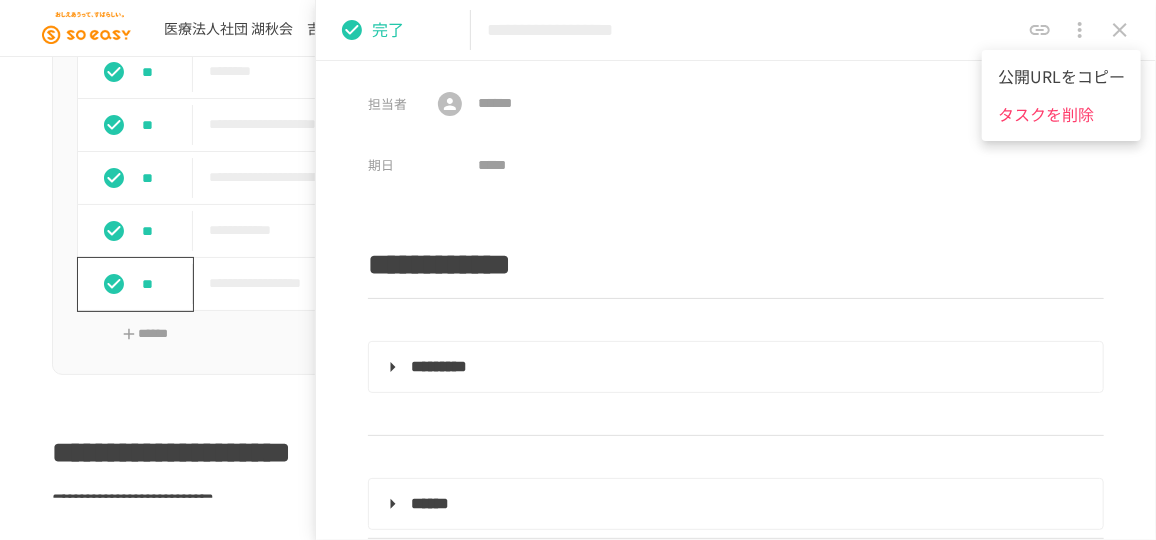 click on "公開URLをコピー" at bounding box center (1061, 77) 